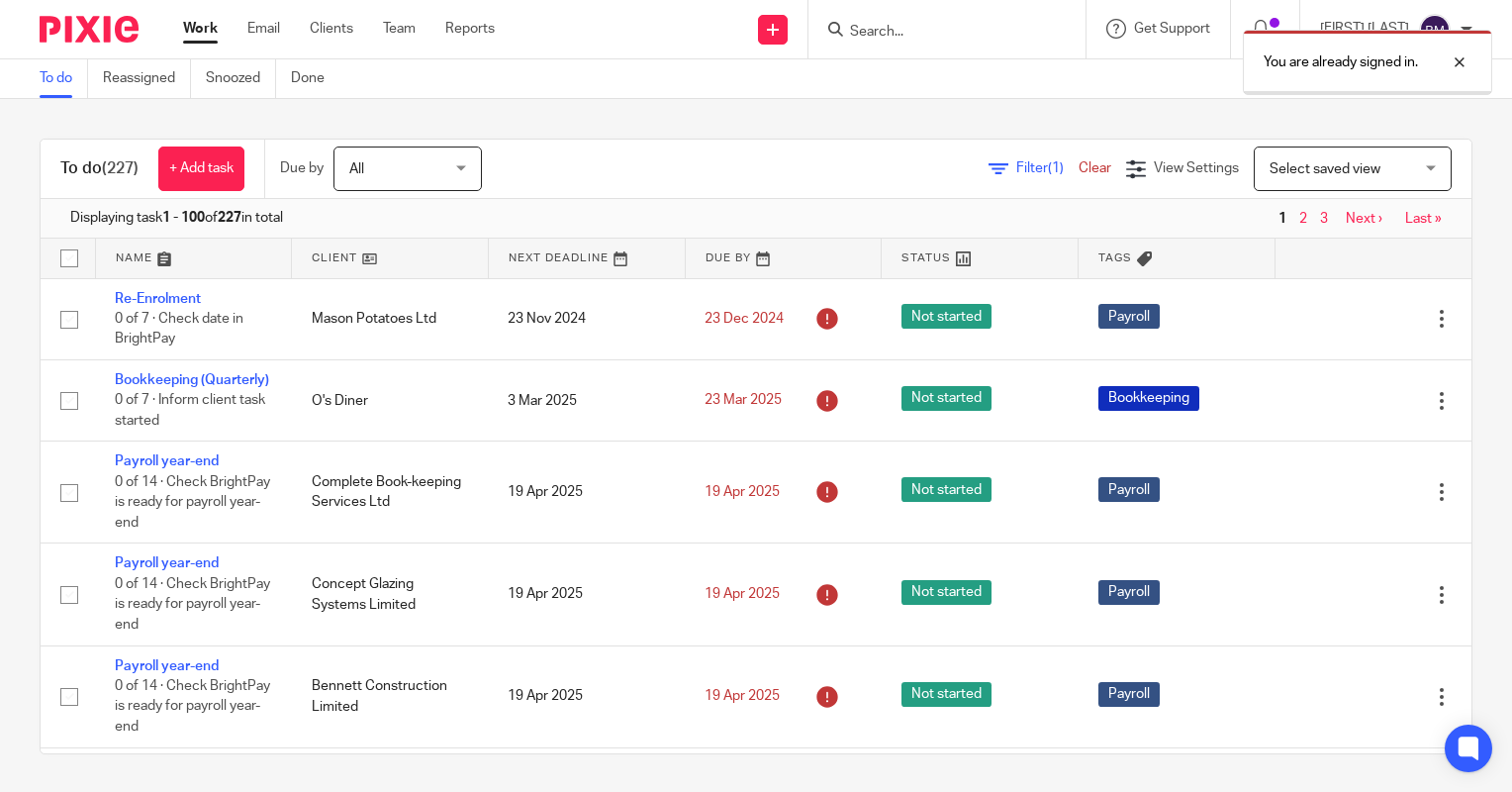 scroll, scrollTop: 0, scrollLeft: 0, axis: both 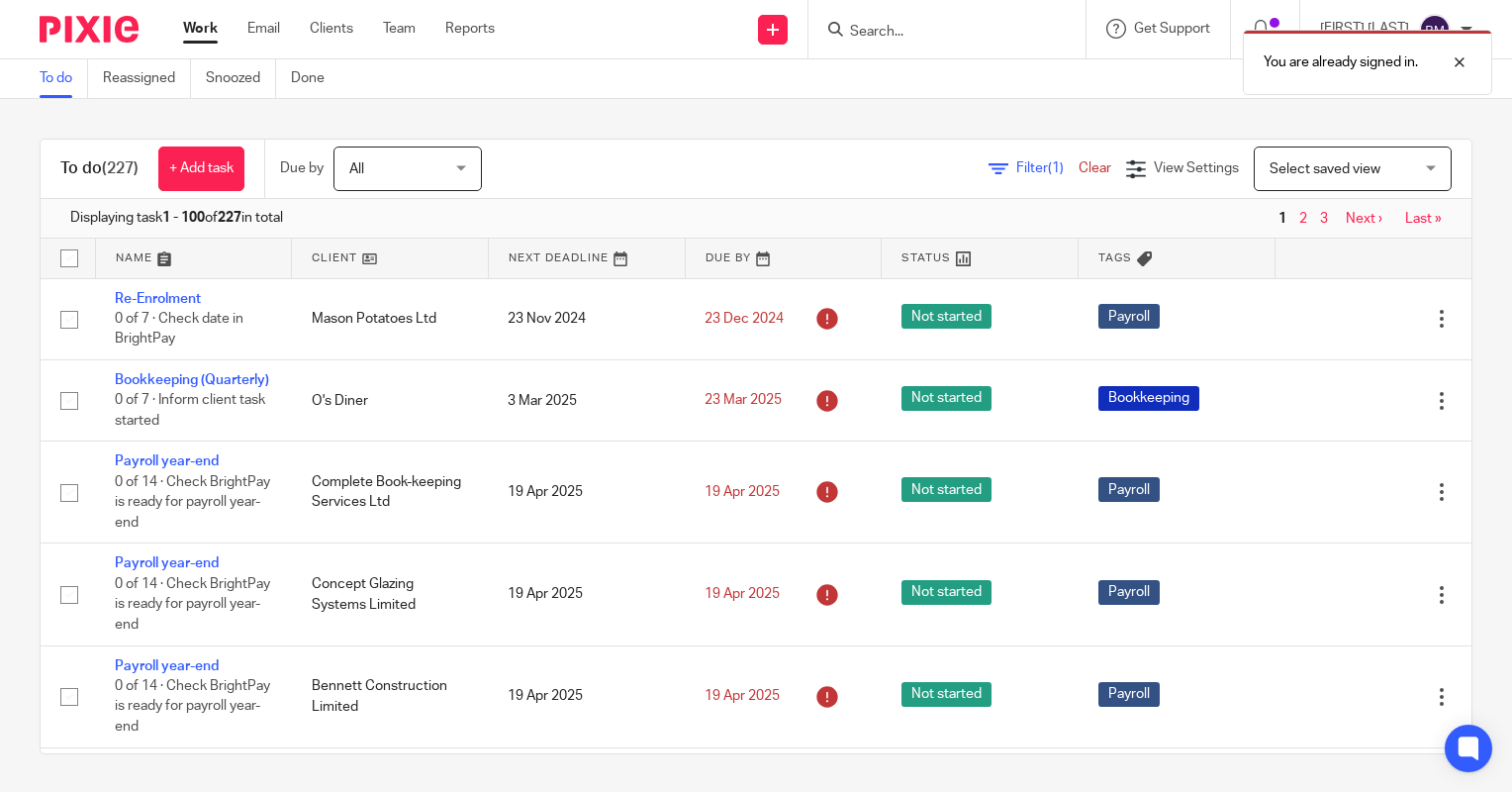 click on "You are already signed in." at bounding box center [1124, 57] 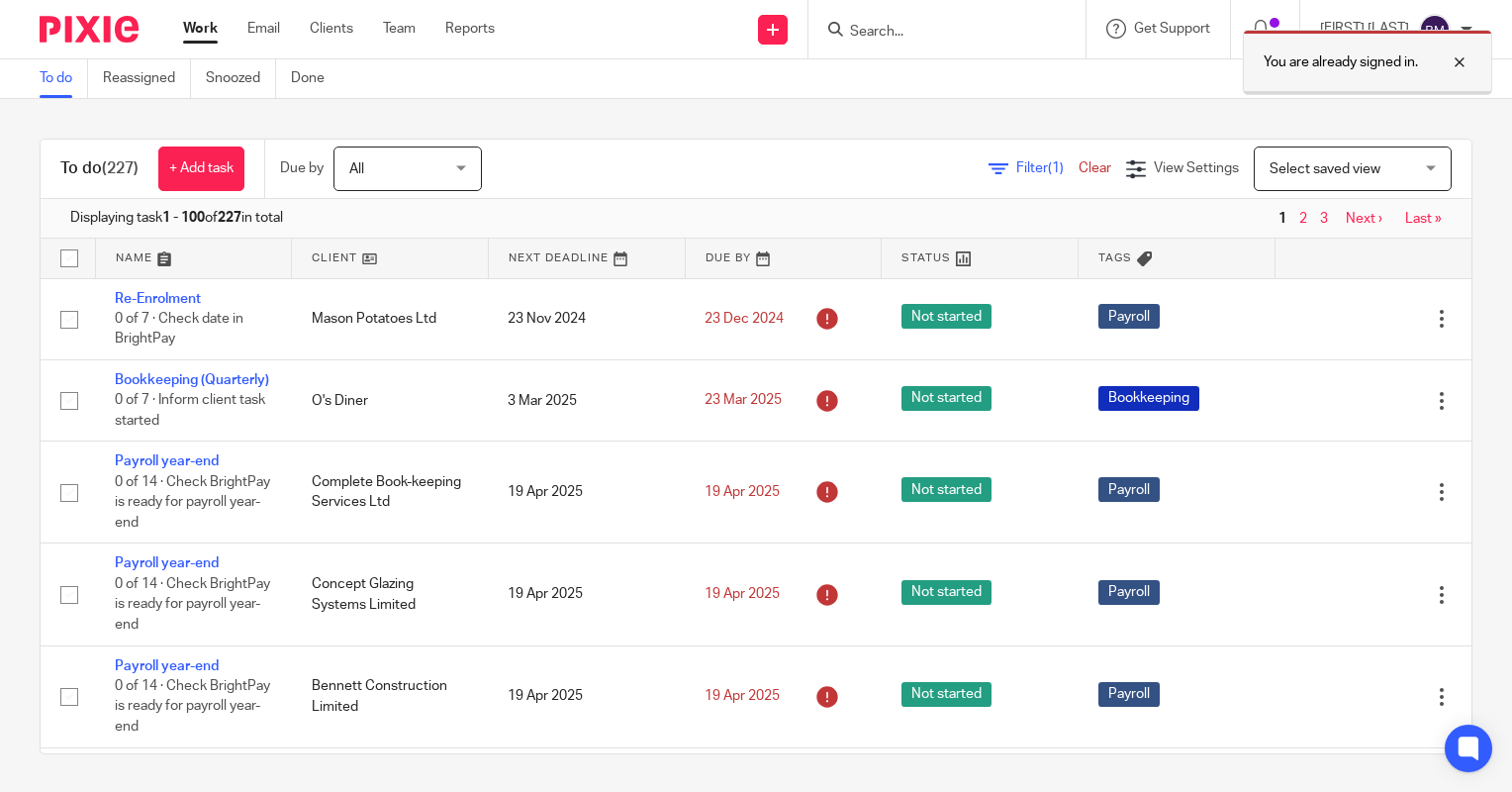 click at bounding box center (1445, 62) 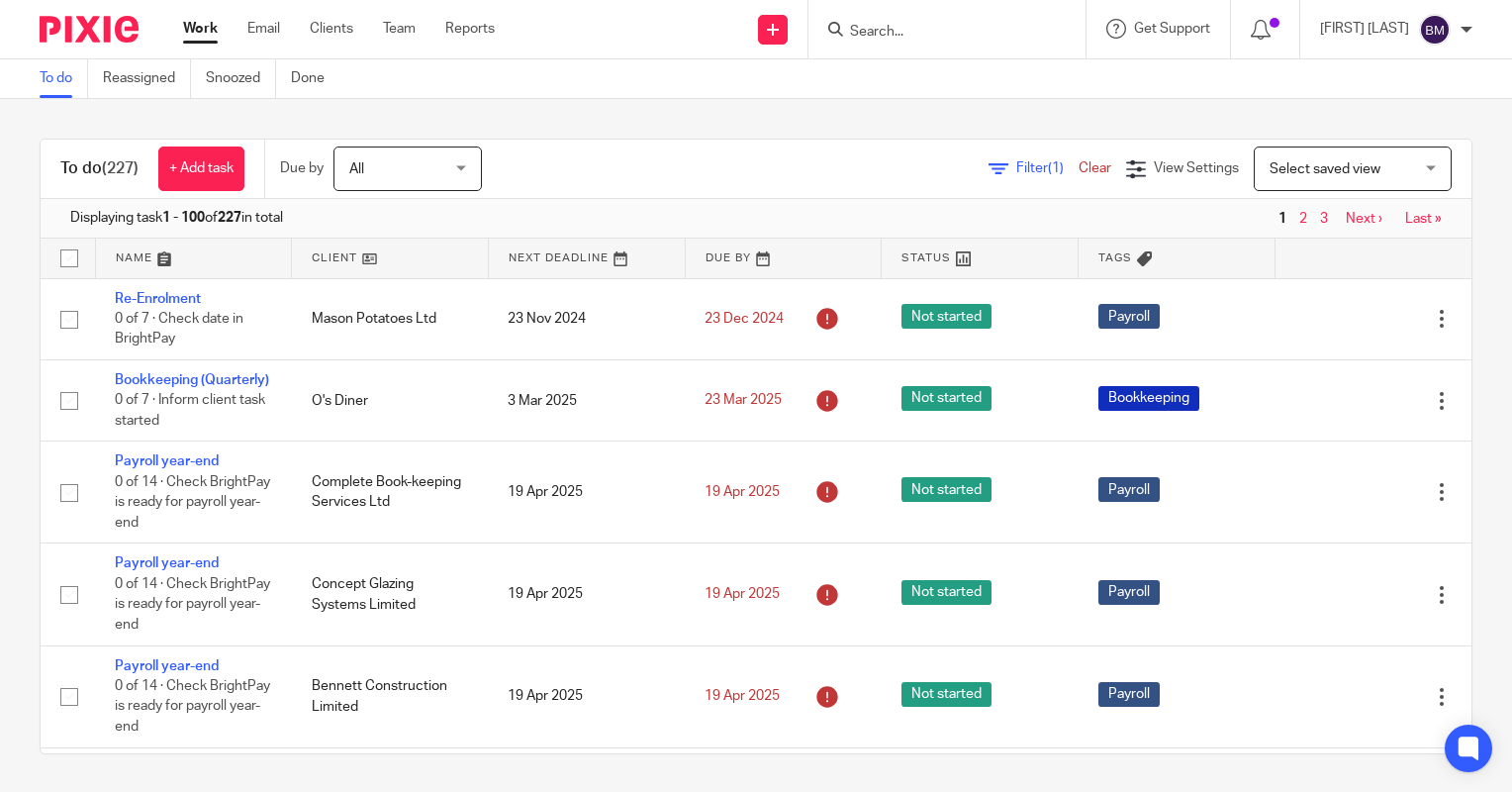 click at bounding box center [937, 33] 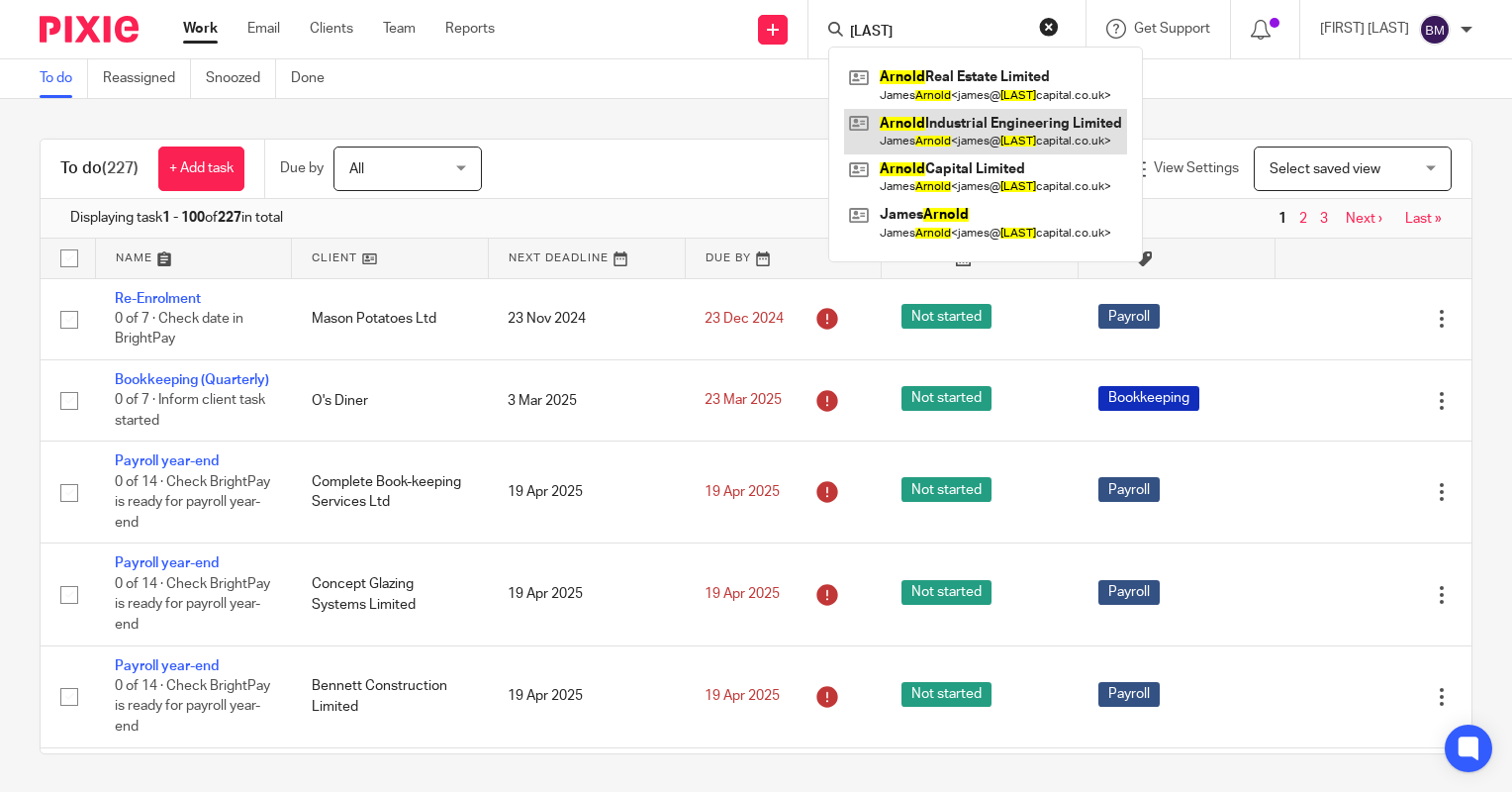 type on "[LAST]" 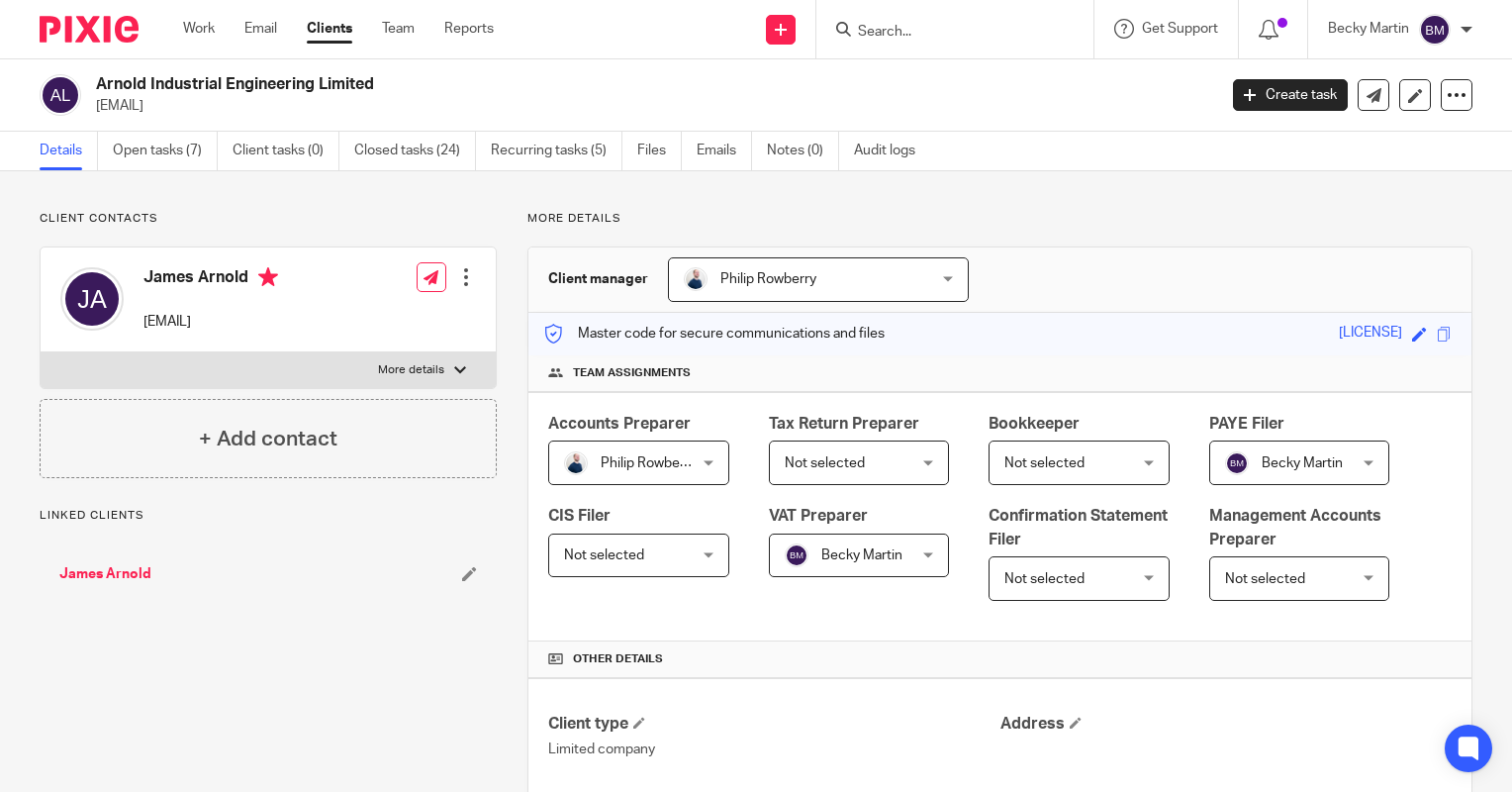 scroll, scrollTop: 0, scrollLeft: 0, axis: both 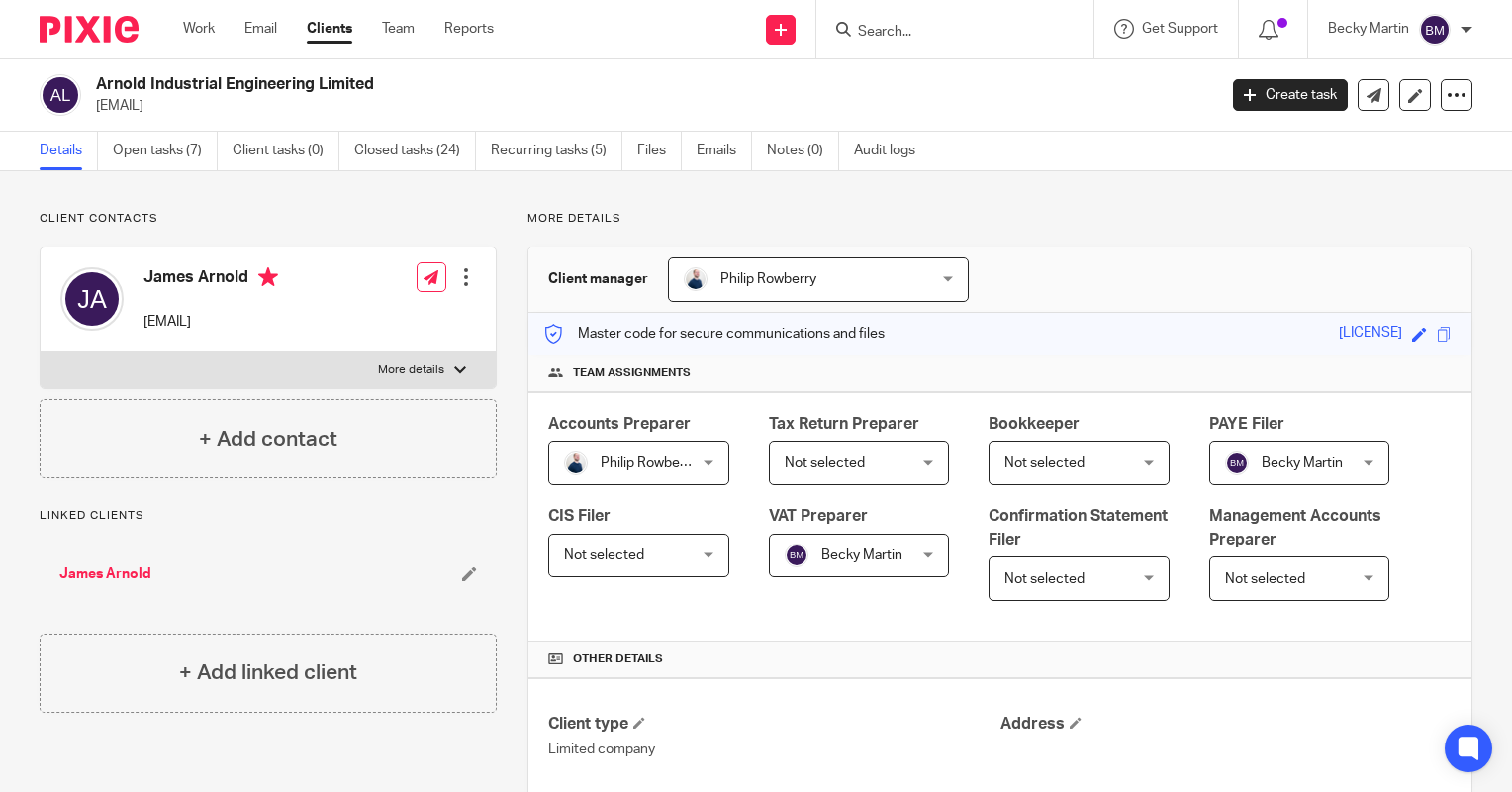 click at bounding box center (945, 33) 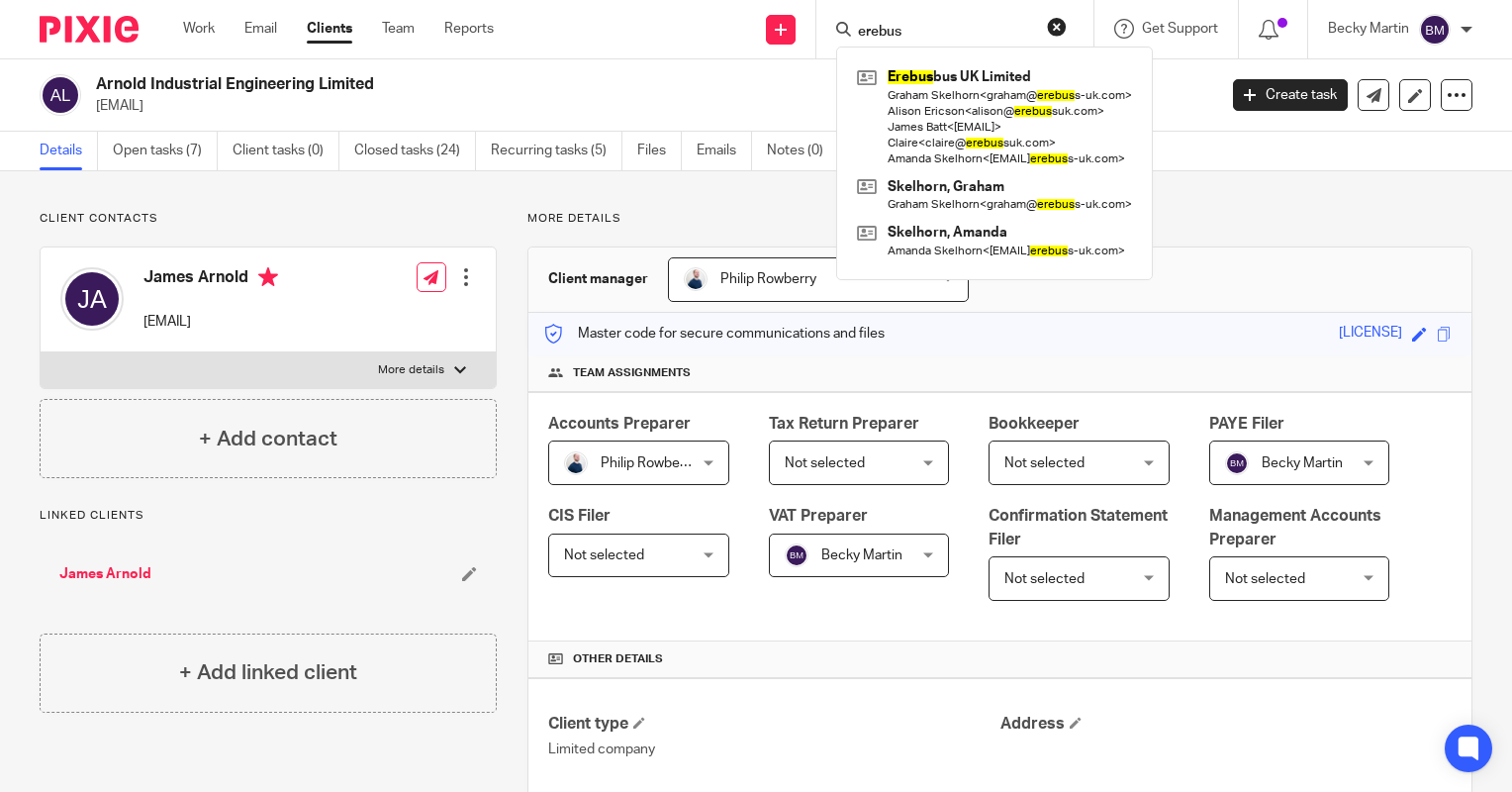type on "erebus" 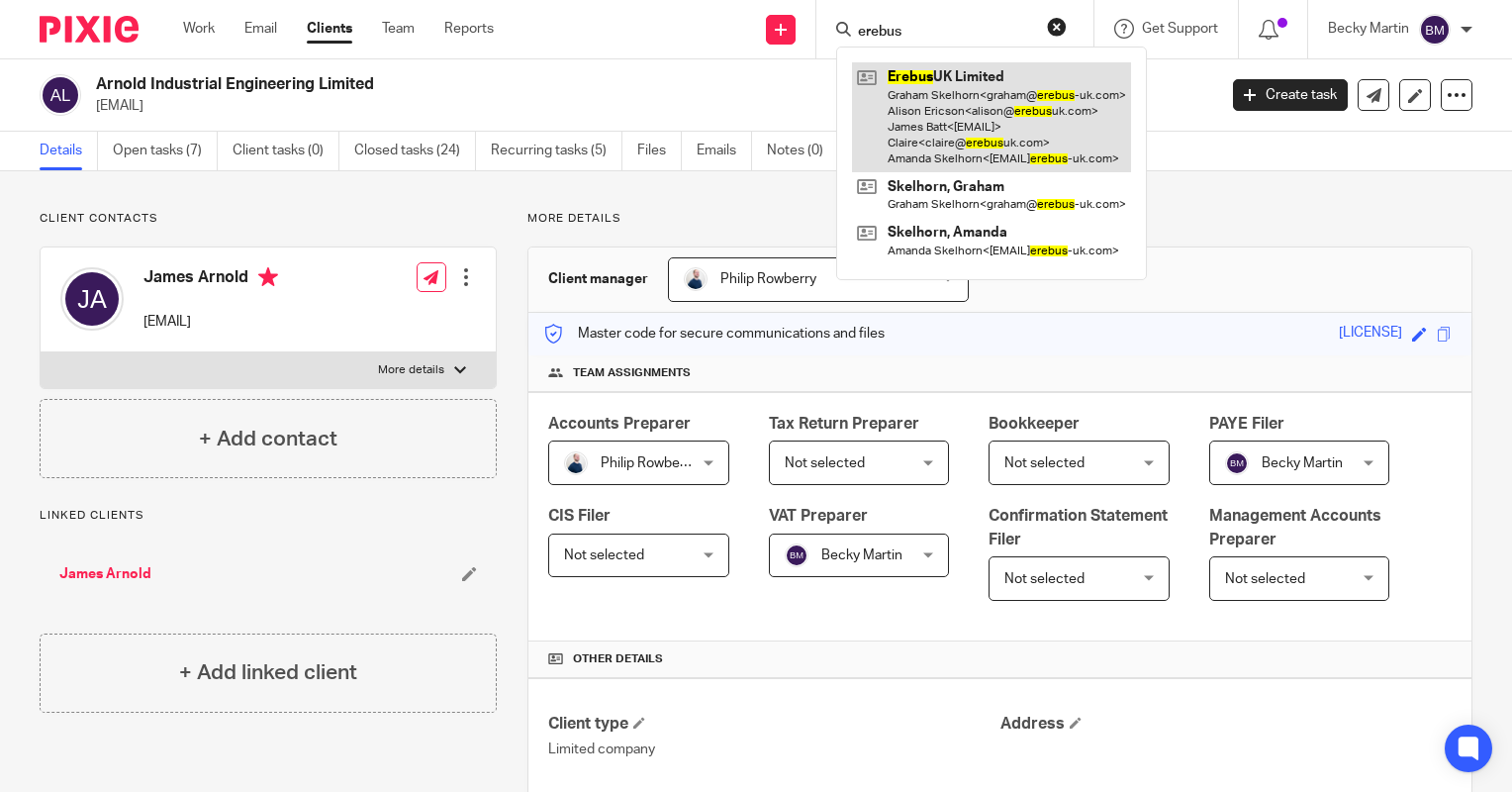 click at bounding box center [992, 117] 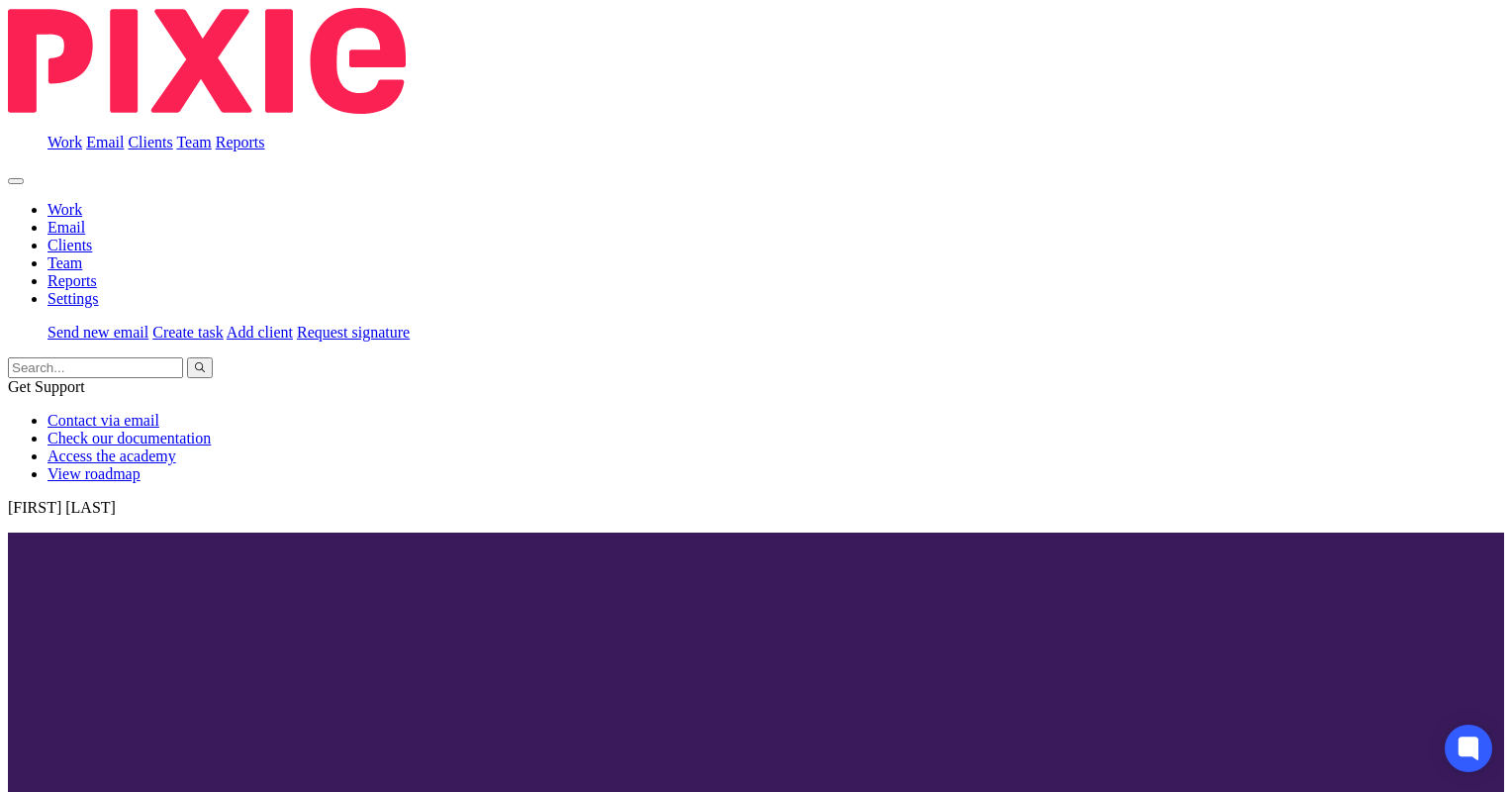 scroll, scrollTop: 0, scrollLeft: 0, axis: both 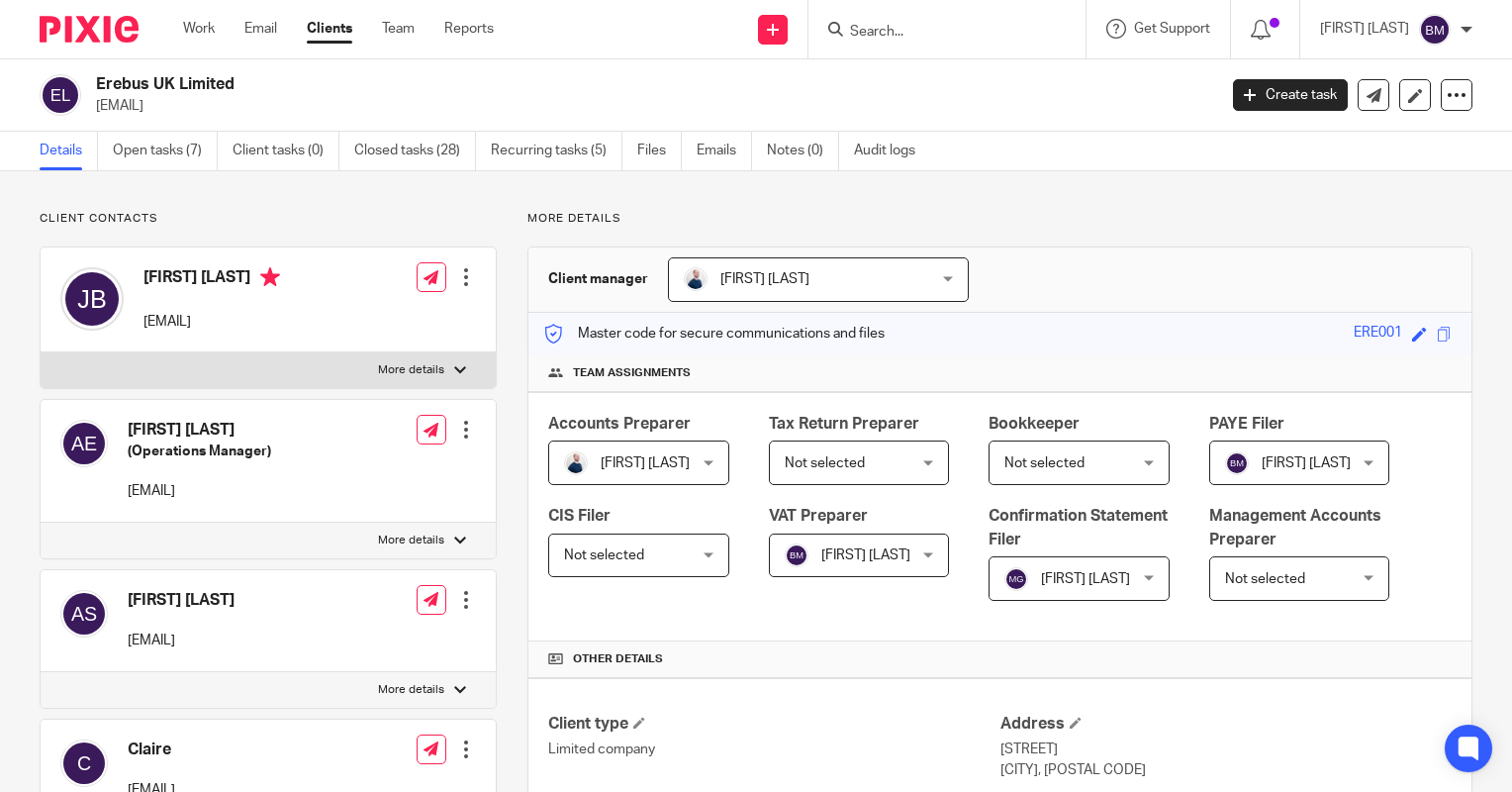 click at bounding box center [937, 33] 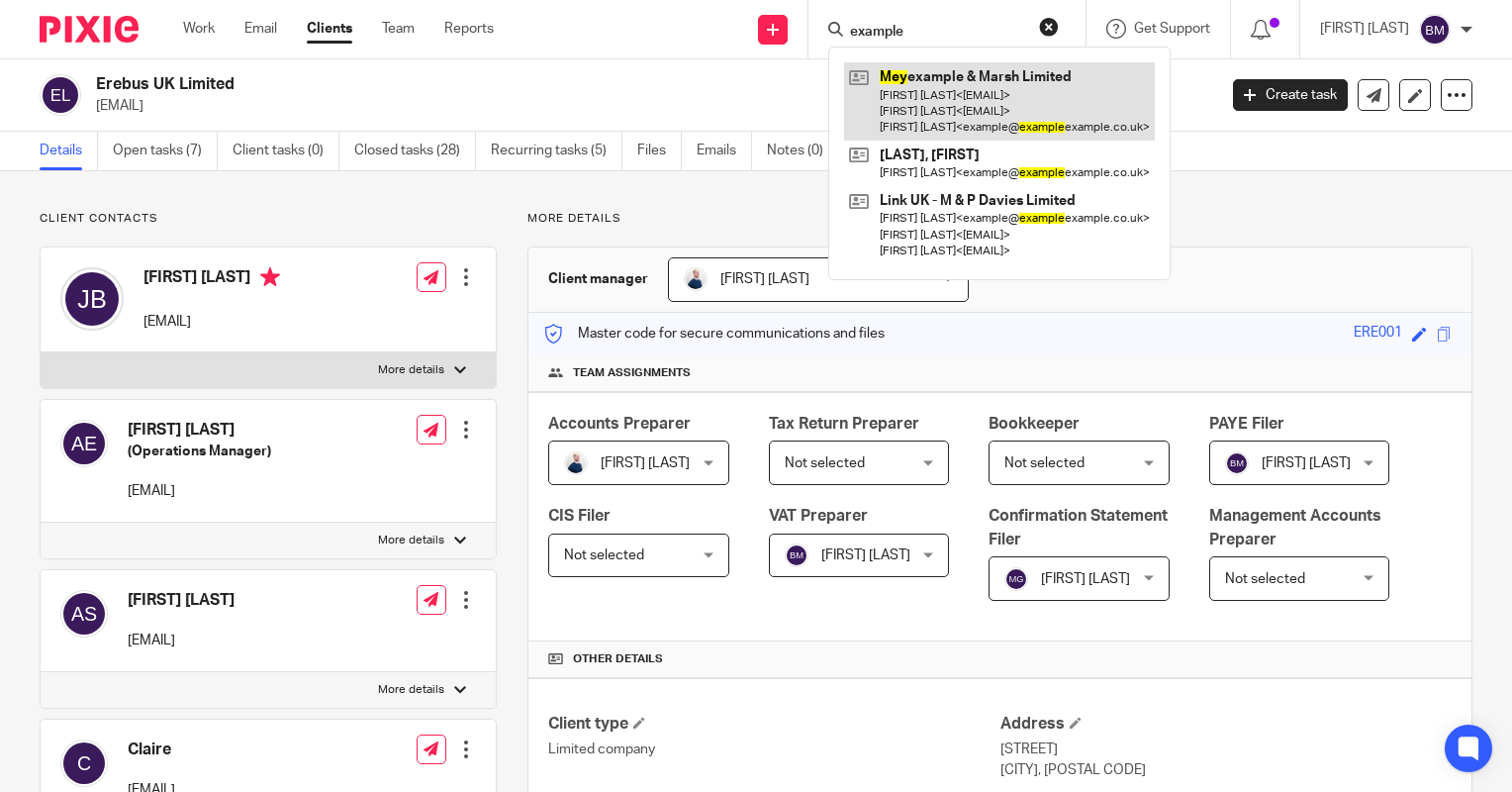 type on "mey" 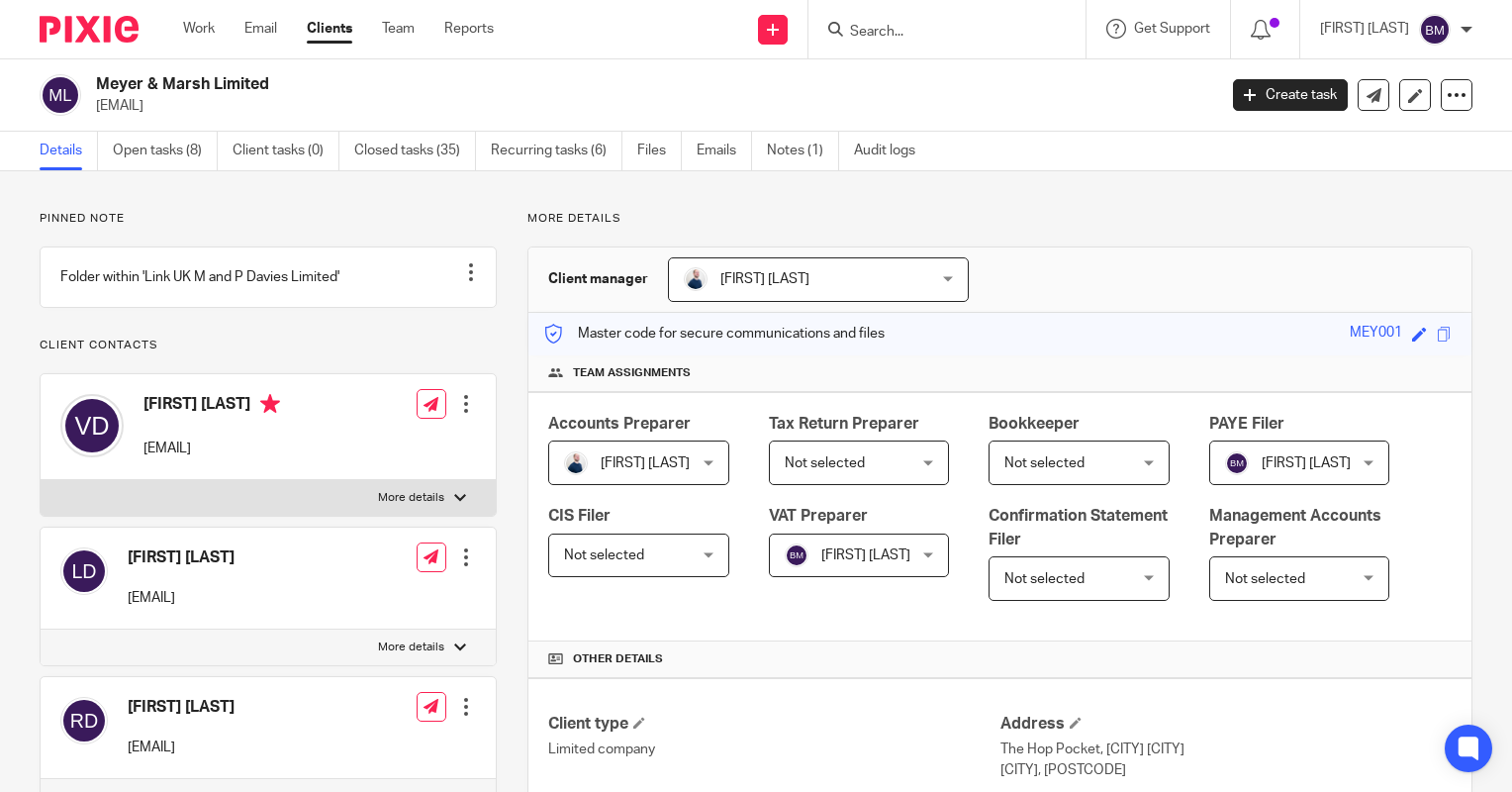scroll, scrollTop: 0, scrollLeft: 0, axis: both 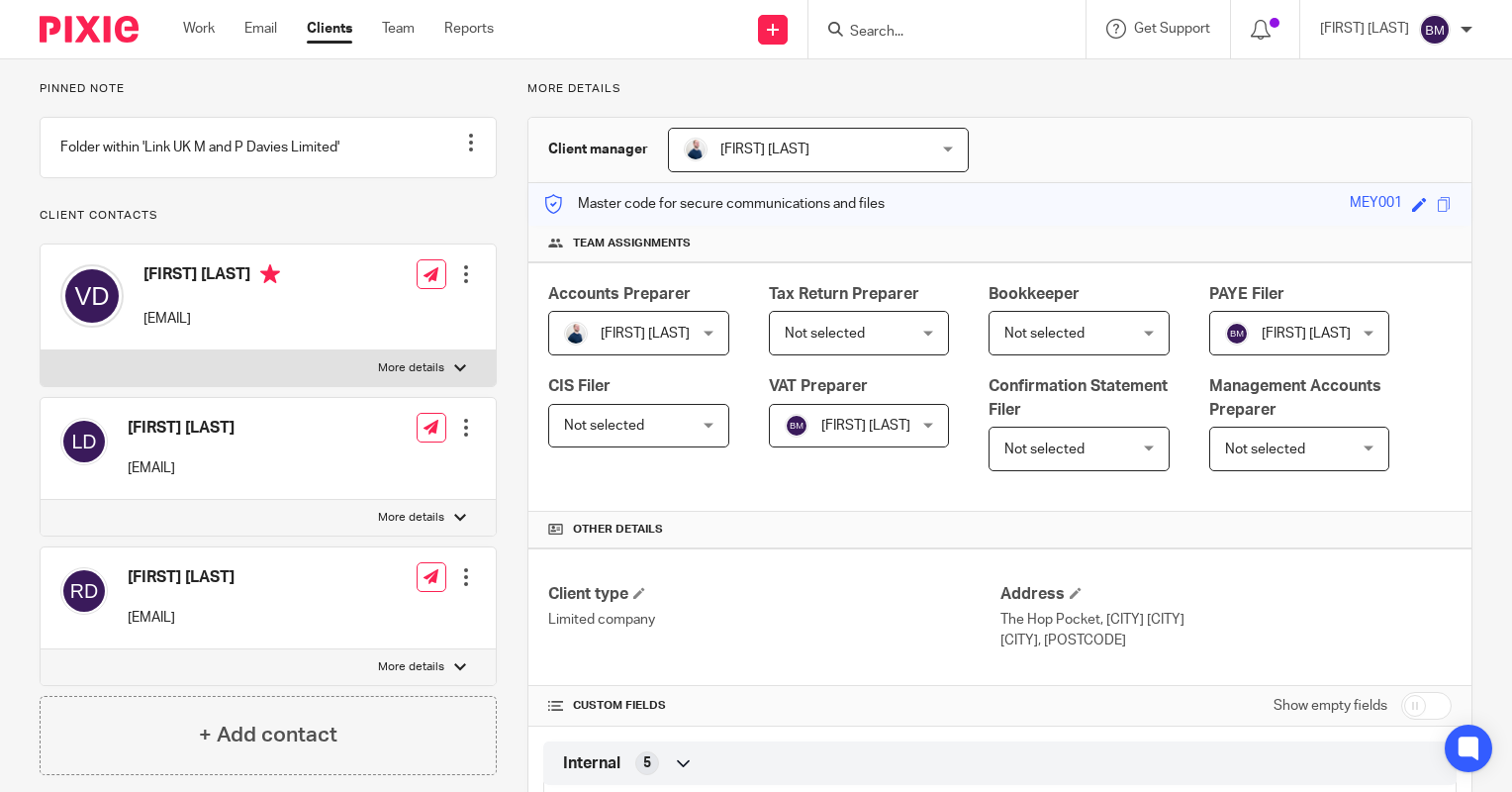 click at bounding box center [937, 33] 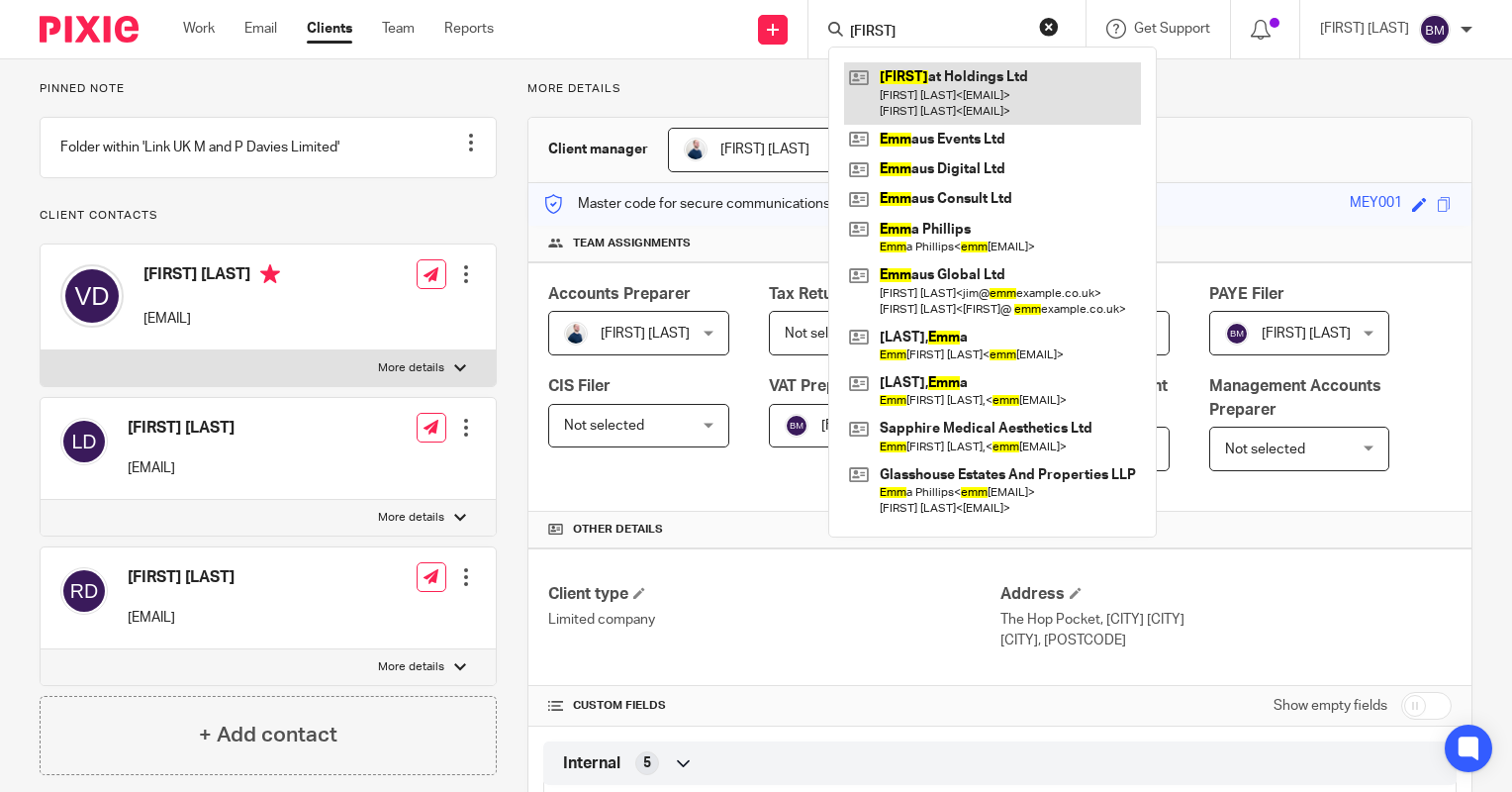 type on "zemm" 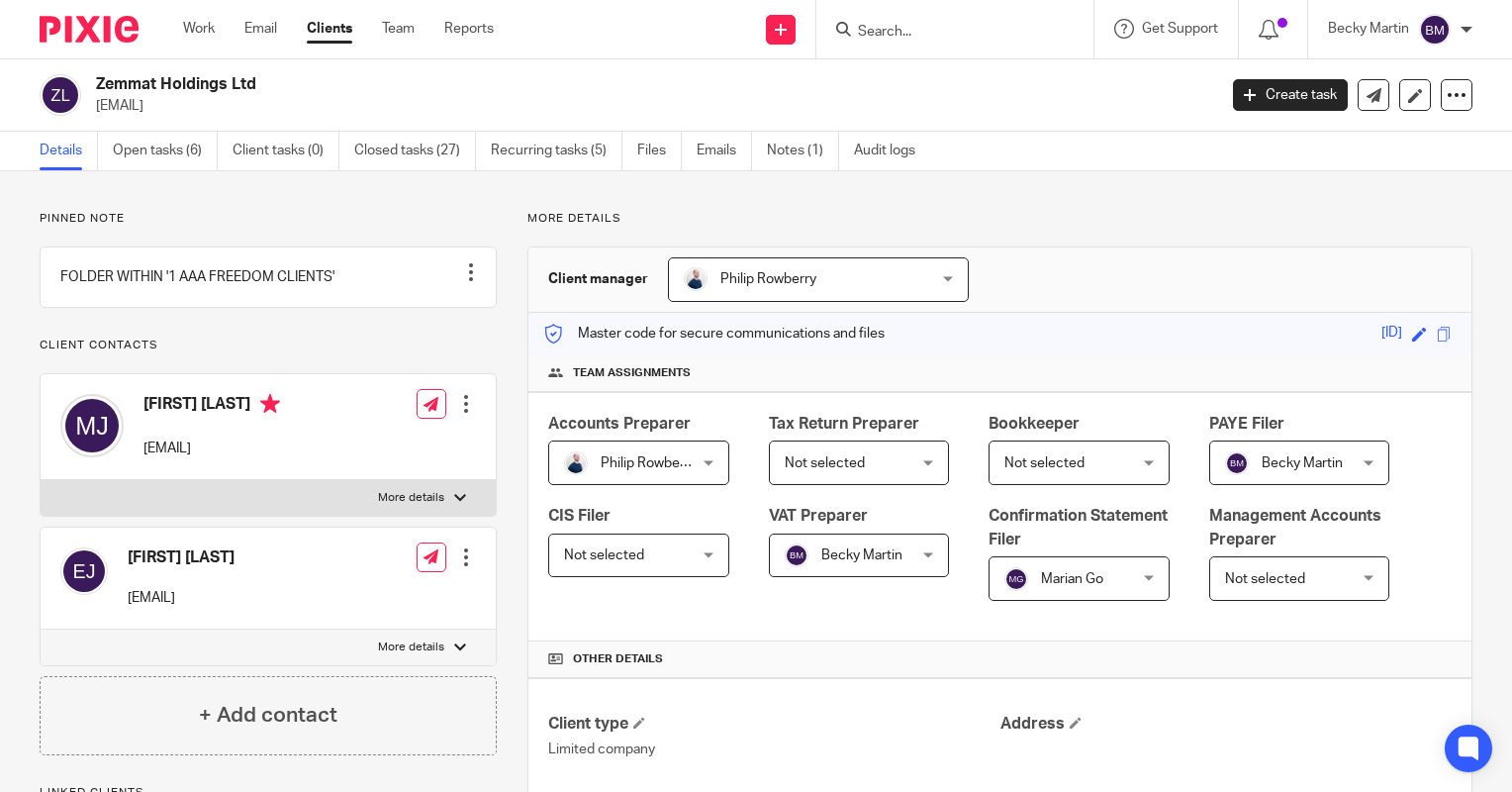 scroll, scrollTop: 0, scrollLeft: 0, axis: both 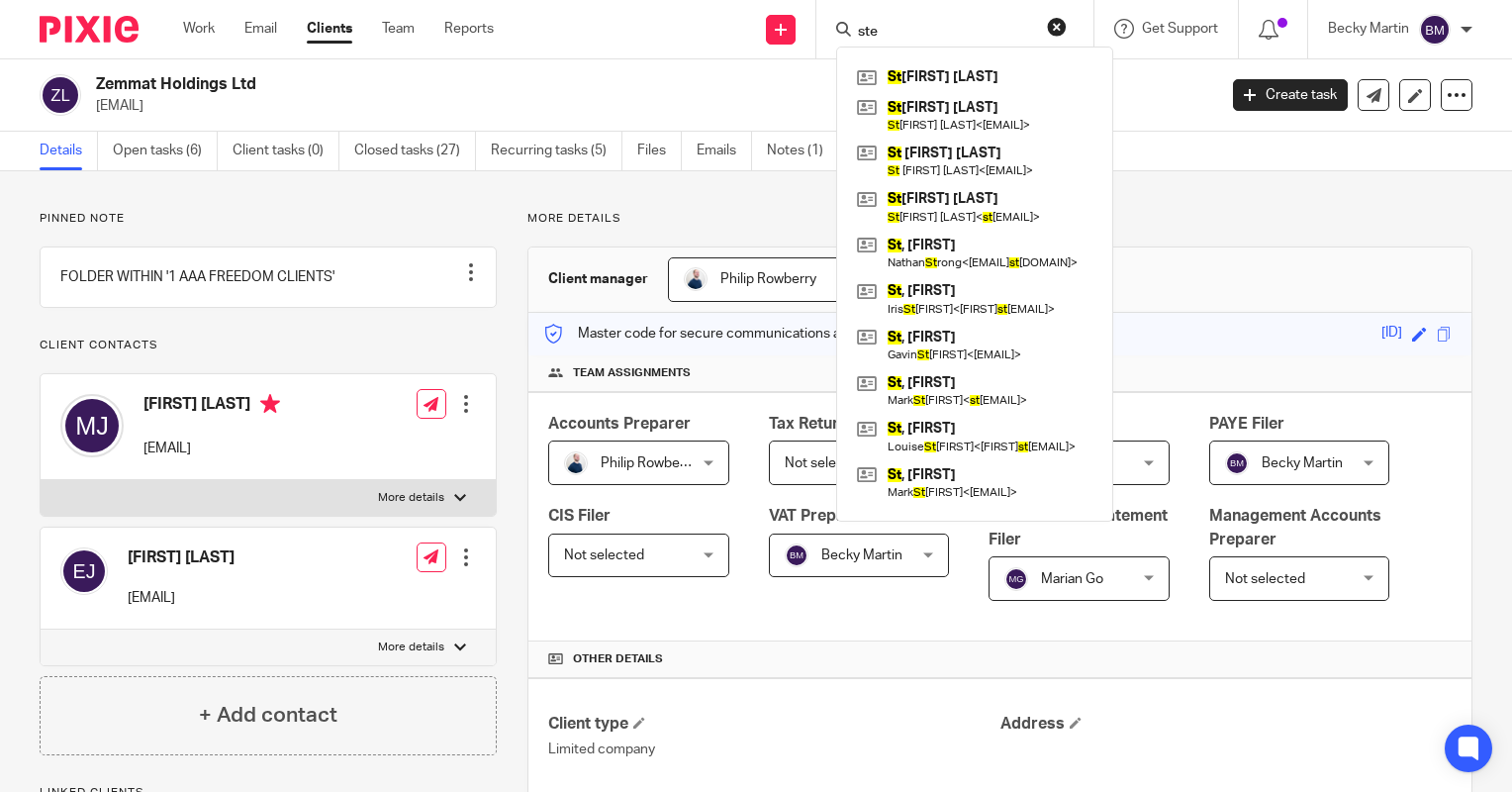type on "stee" 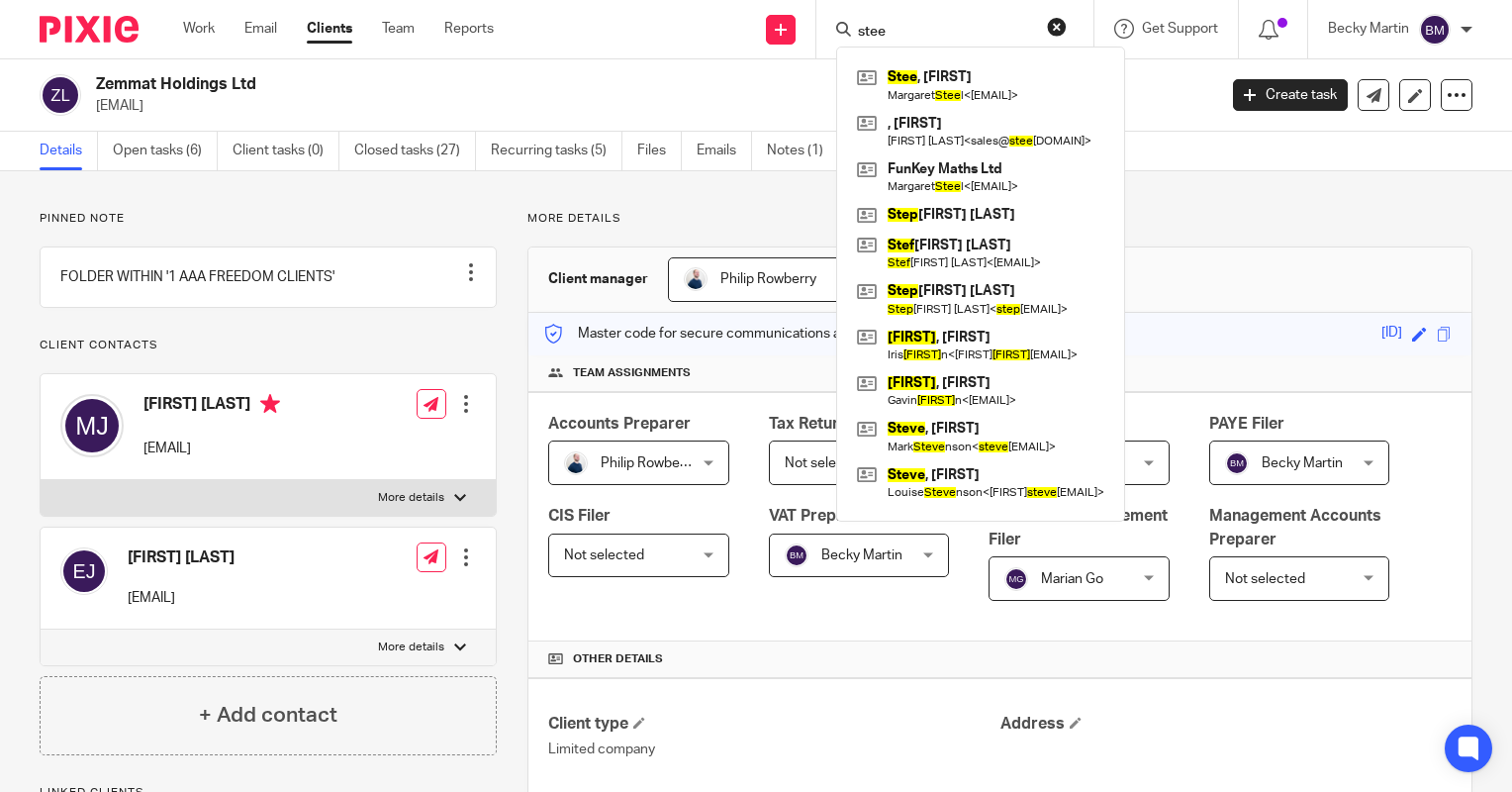 drag, startPoint x: 929, startPoint y: 22, endPoint x: 762, endPoint y: 14, distance: 167.19151 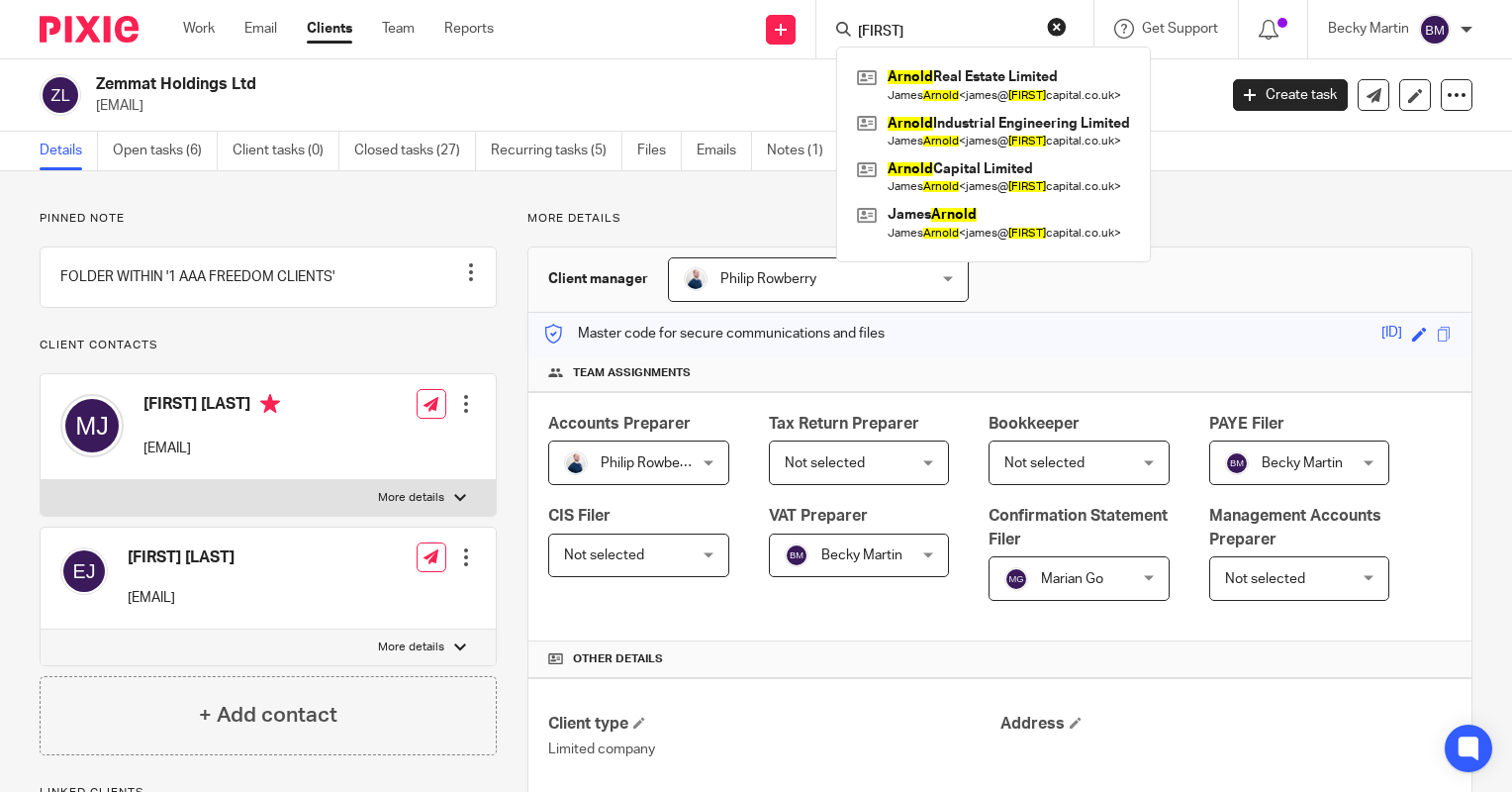type on "arnold" 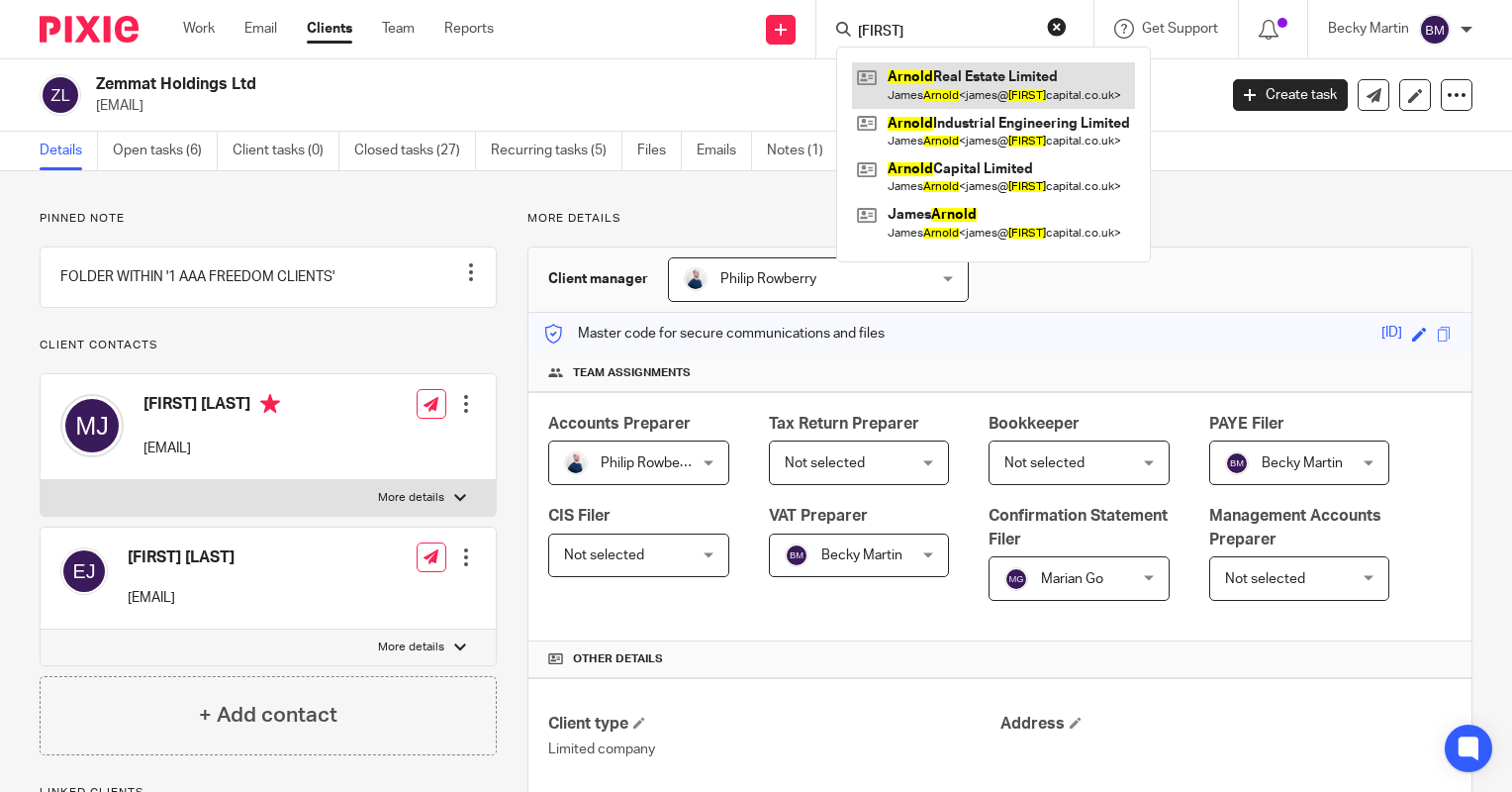 click at bounding box center (993, 85) 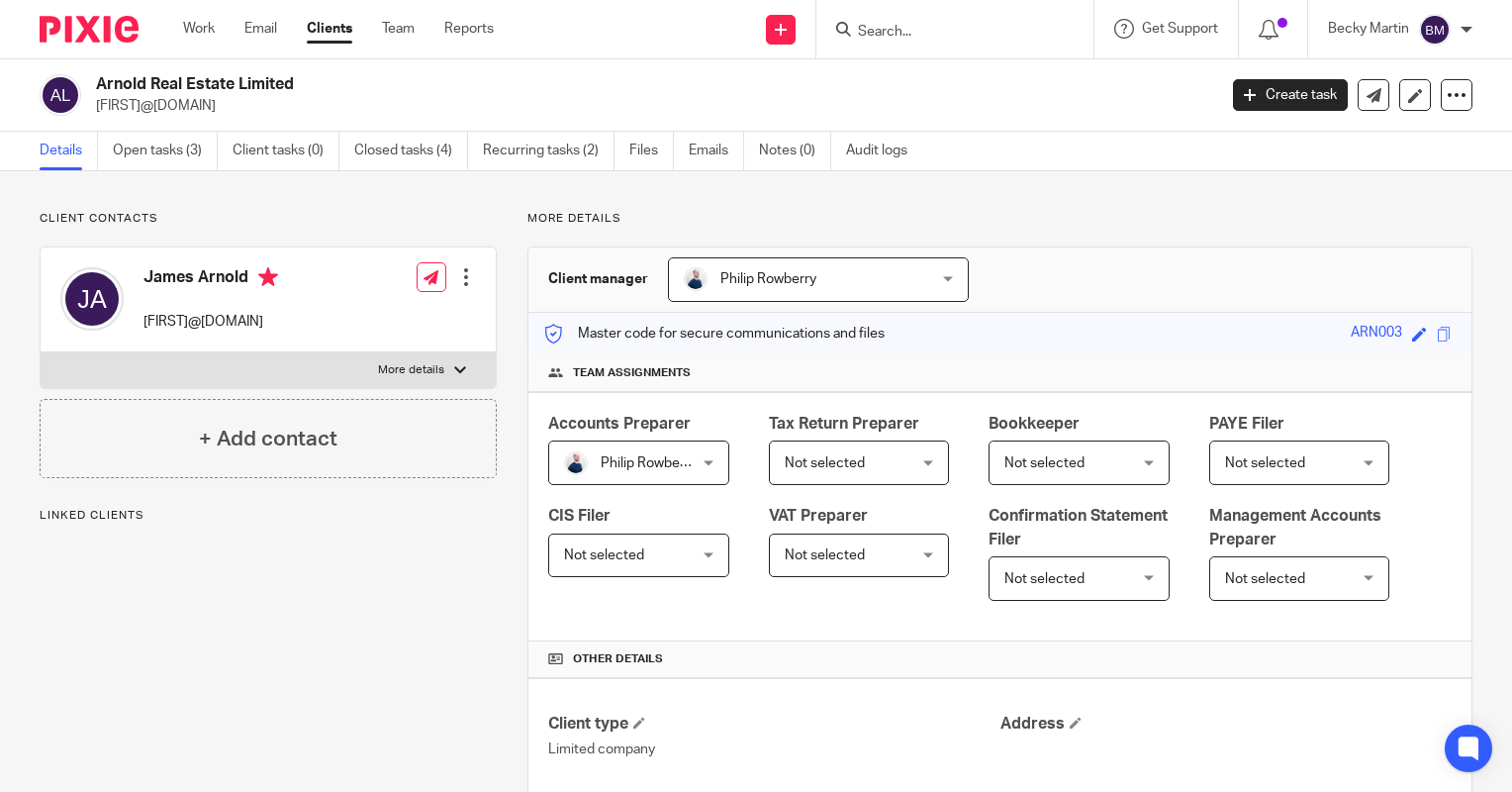scroll, scrollTop: 0, scrollLeft: 0, axis: both 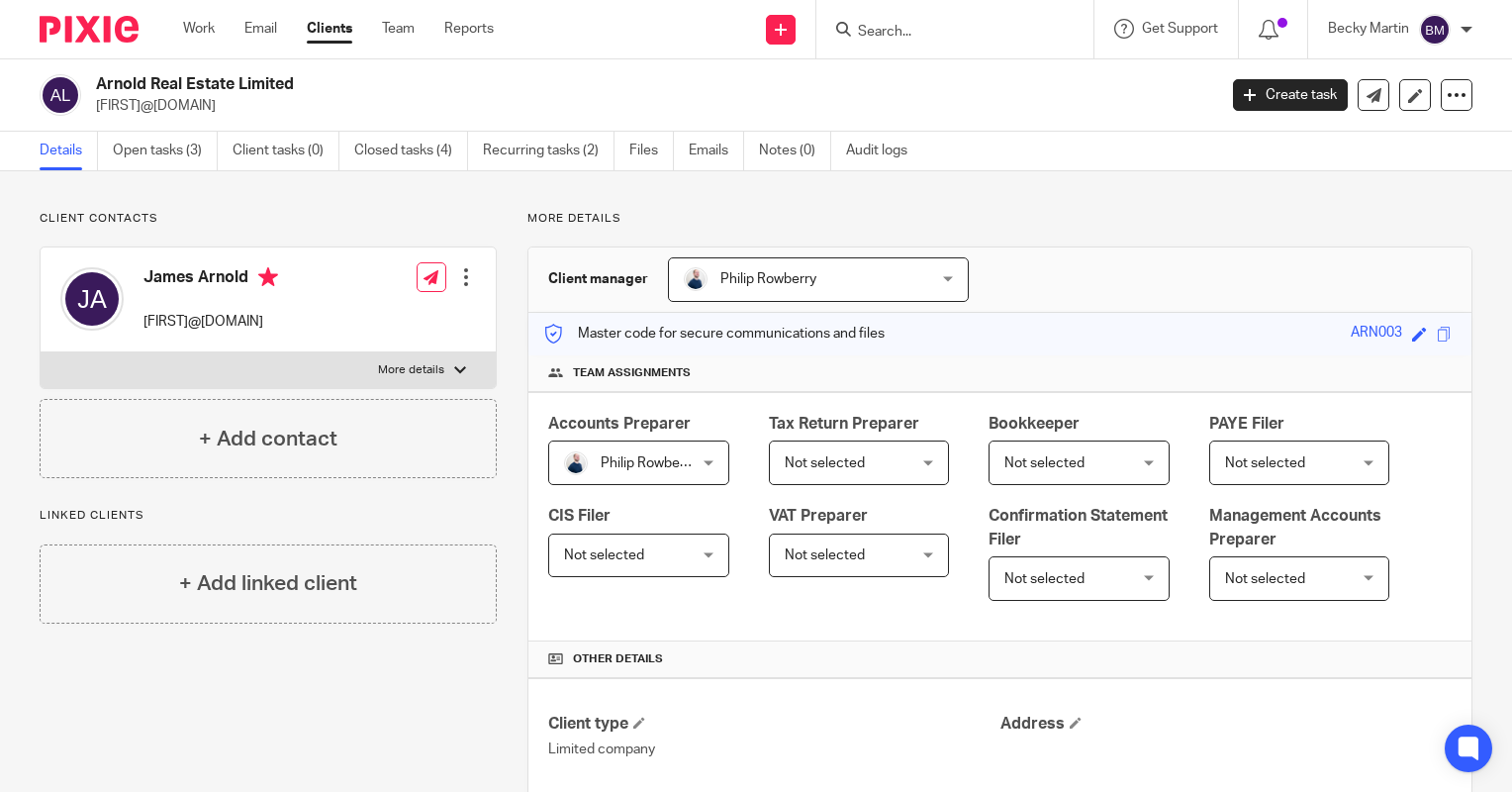 drag, startPoint x: 941, startPoint y: 20, endPoint x: 902, endPoint y: 34, distance: 41.4367 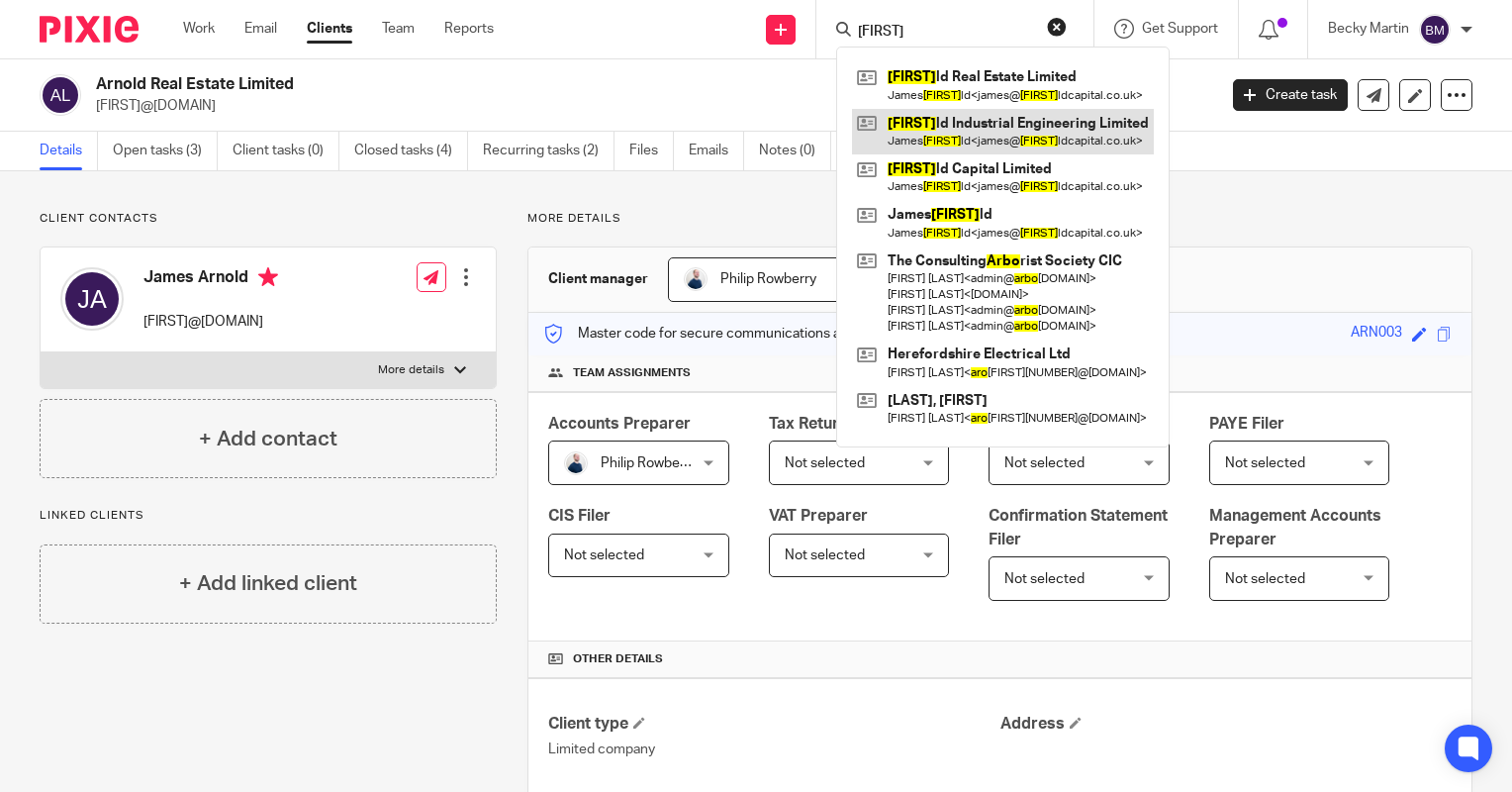 type on "arno" 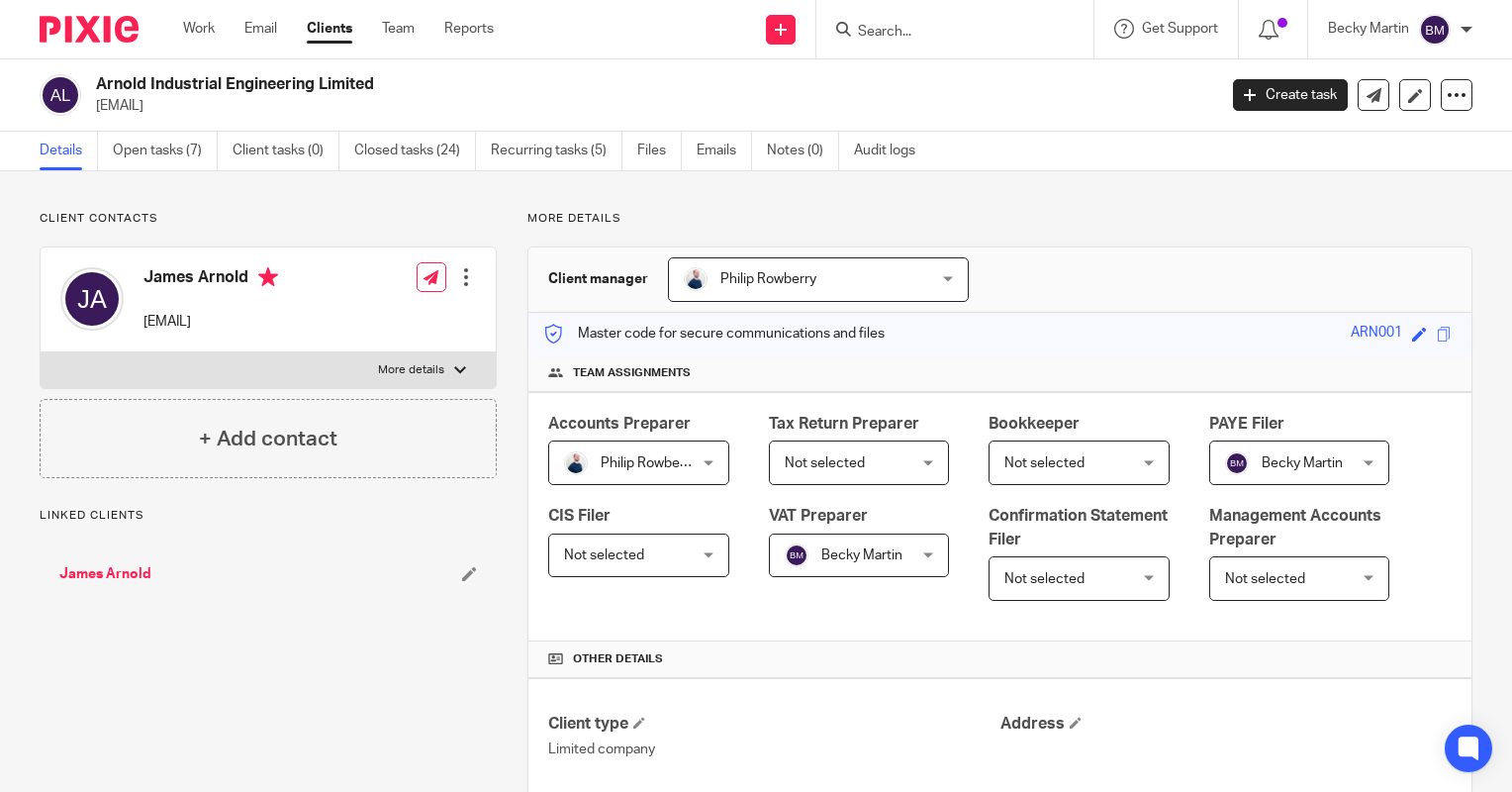 scroll, scrollTop: 0, scrollLeft: 0, axis: both 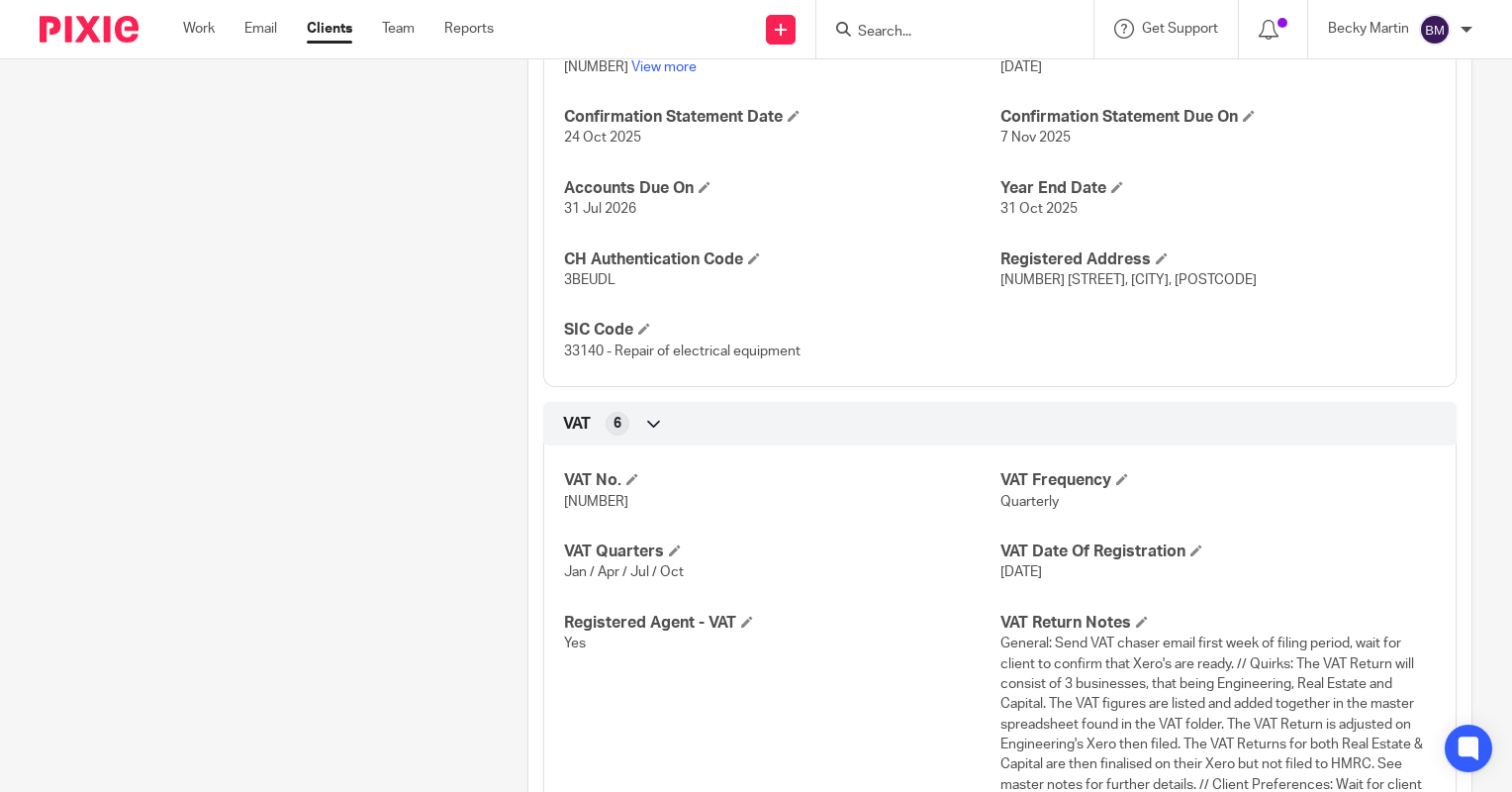 click at bounding box center [945, 33] 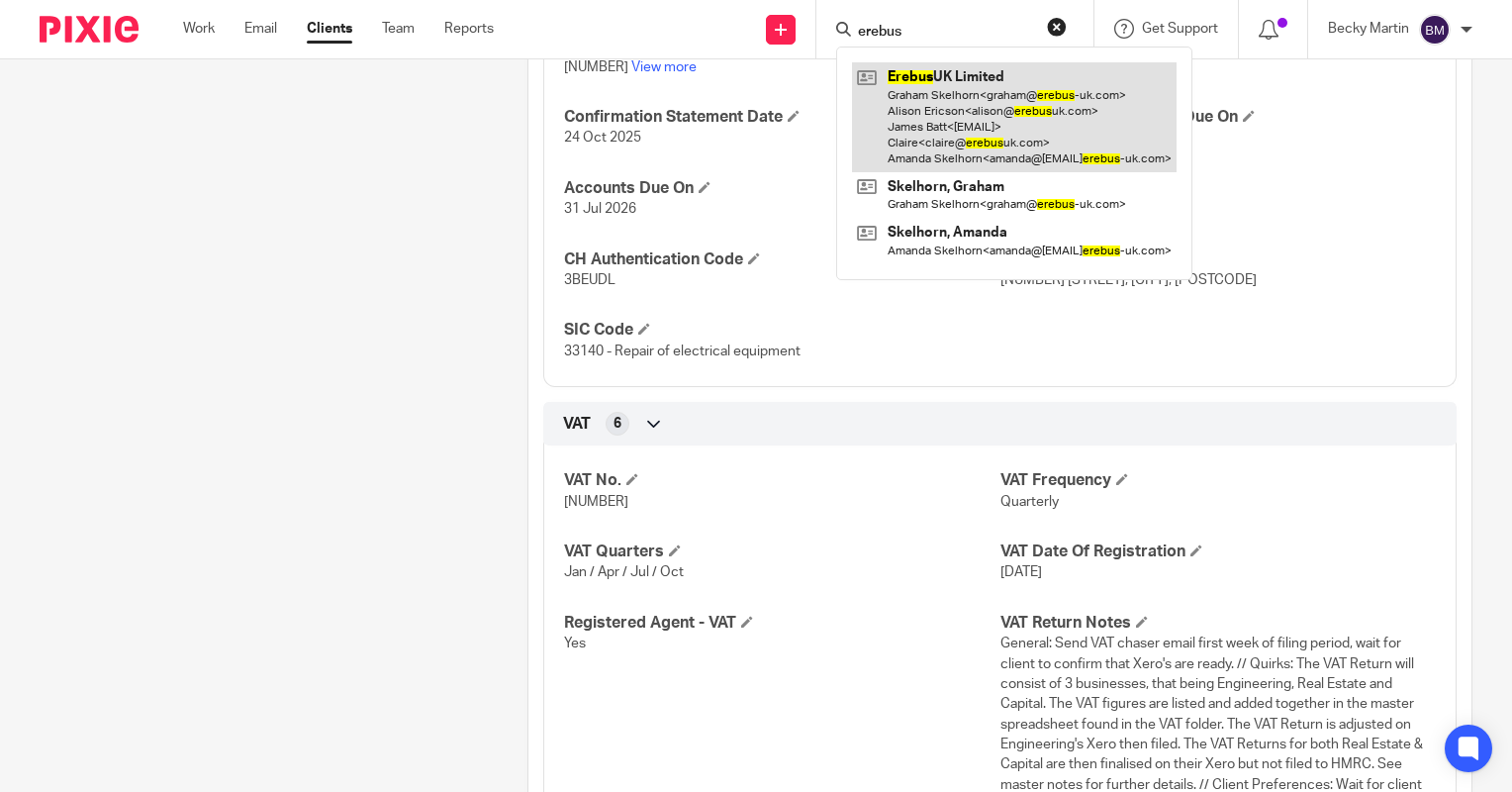 type on "erebus" 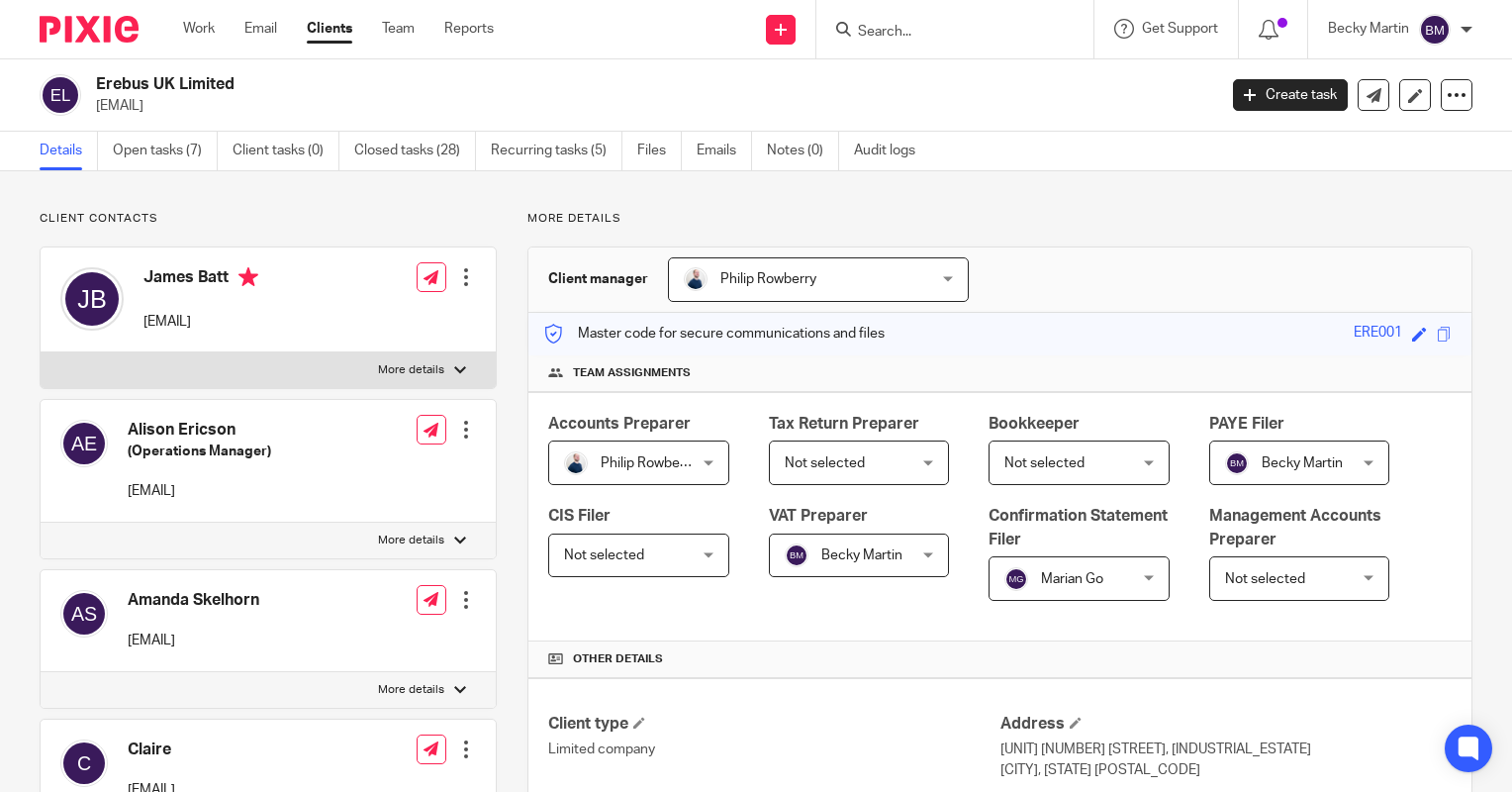 scroll, scrollTop: 0, scrollLeft: 0, axis: both 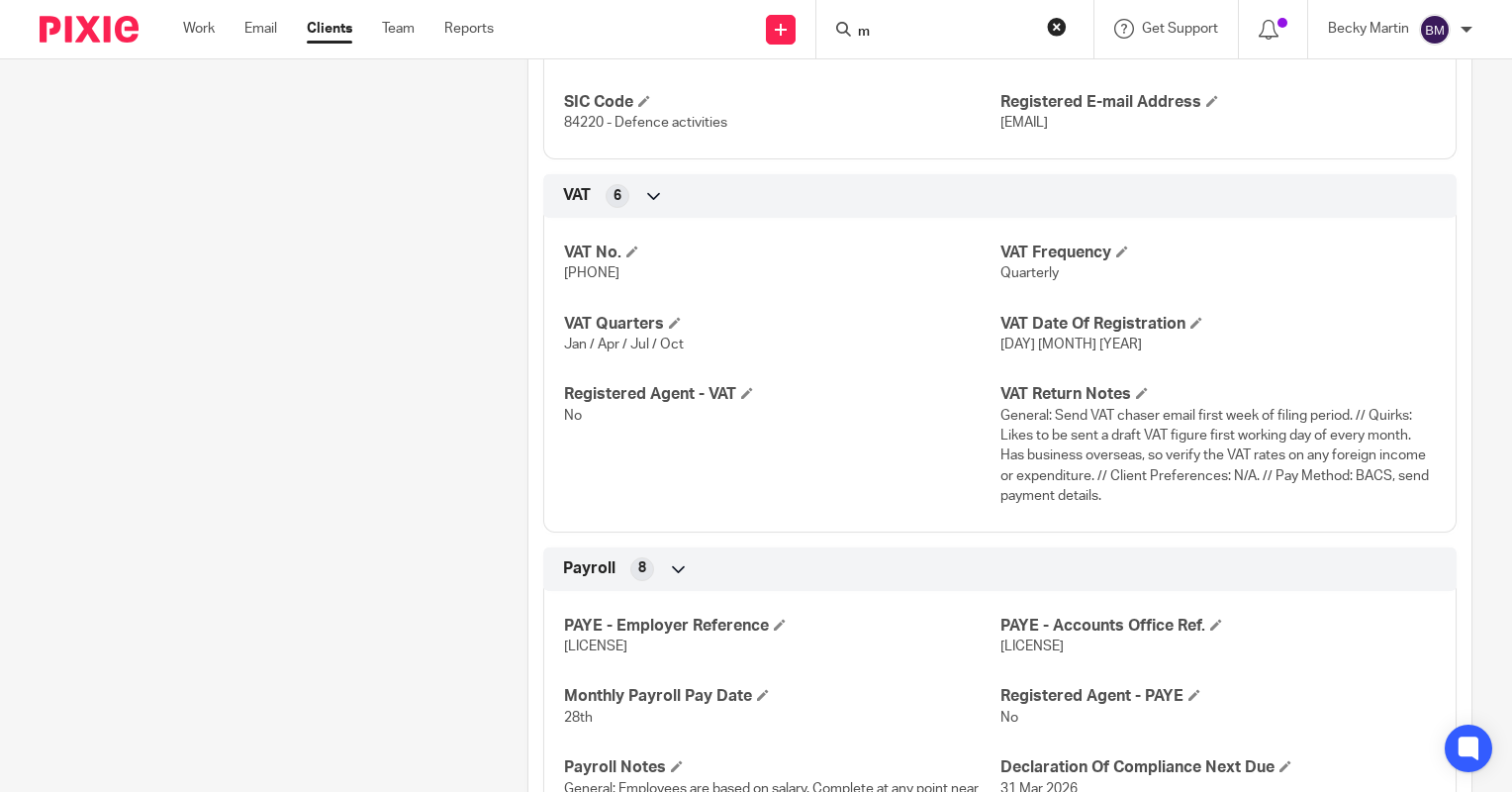 click on "m" at bounding box center [945, 33] 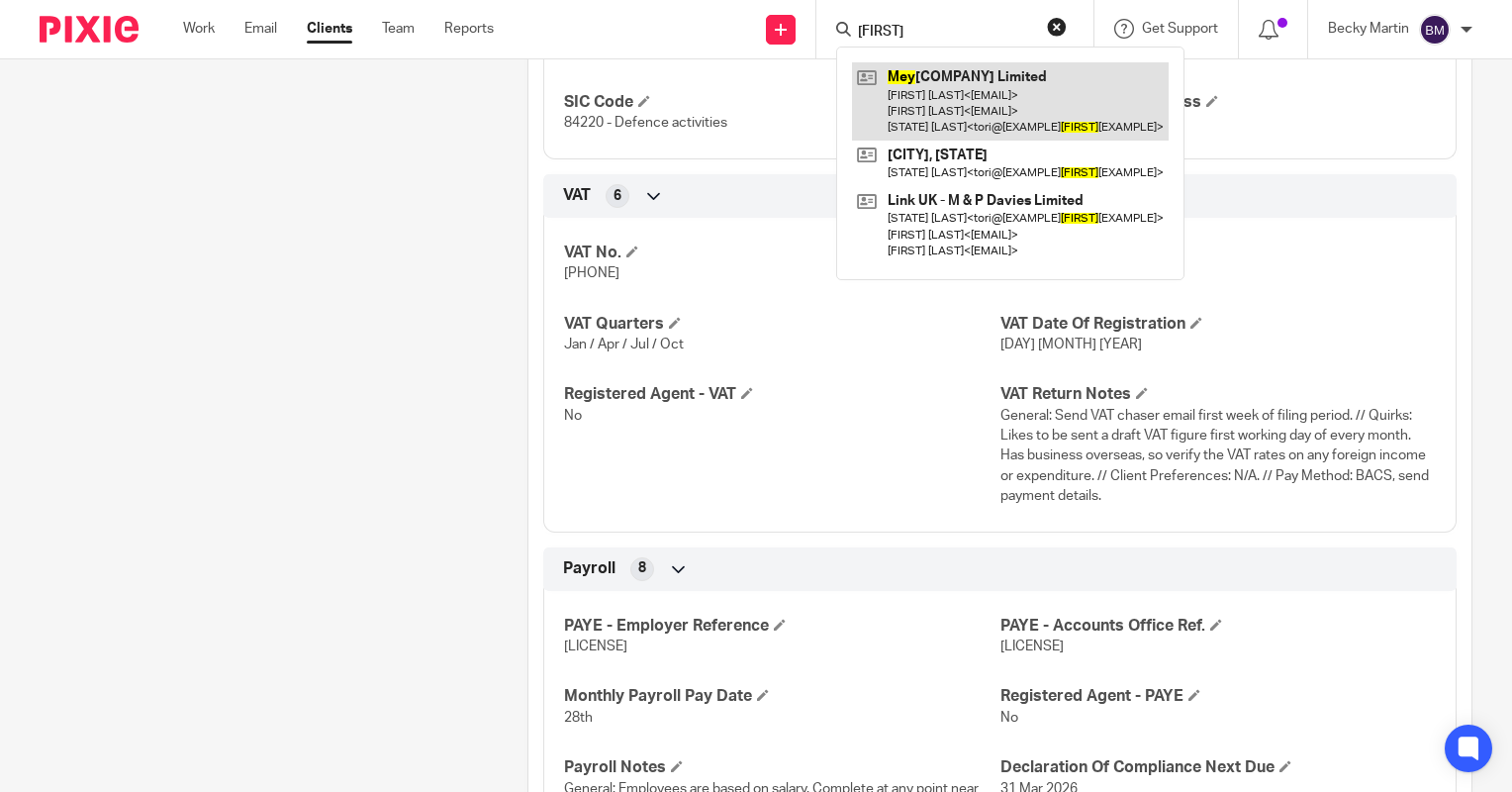 type on "mey" 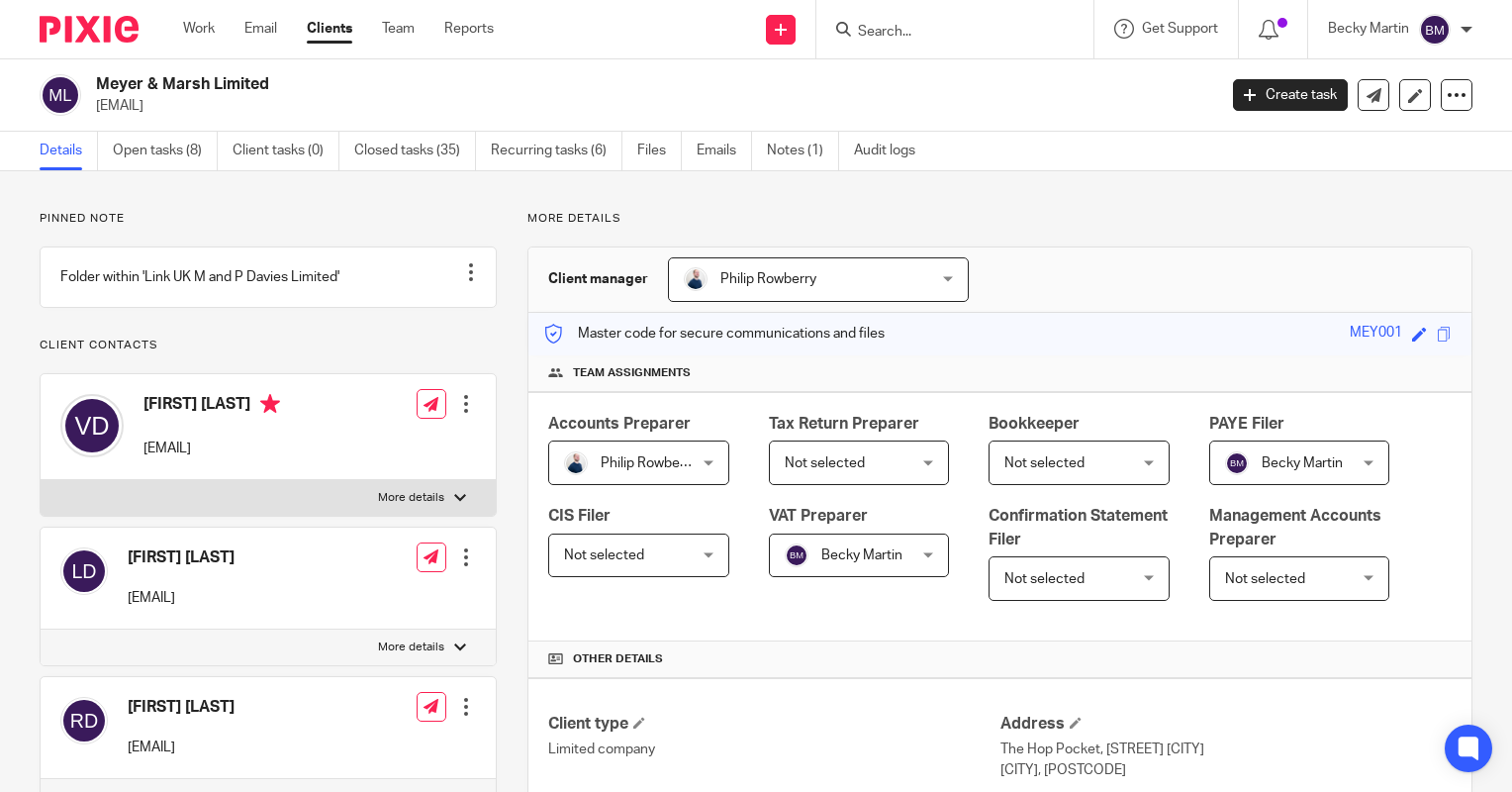 scroll, scrollTop: 0, scrollLeft: 0, axis: both 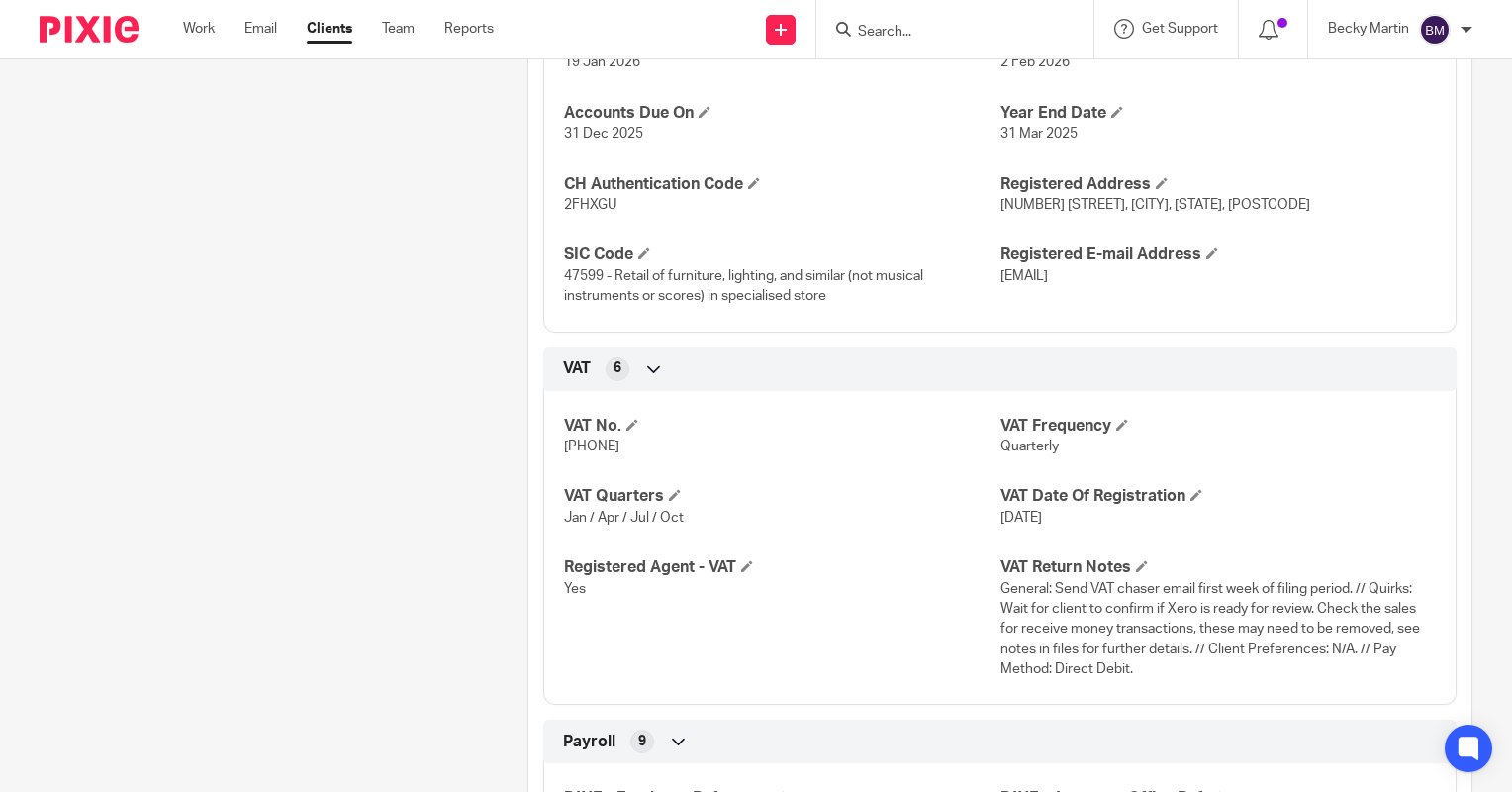 click at bounding box center (945, 33) 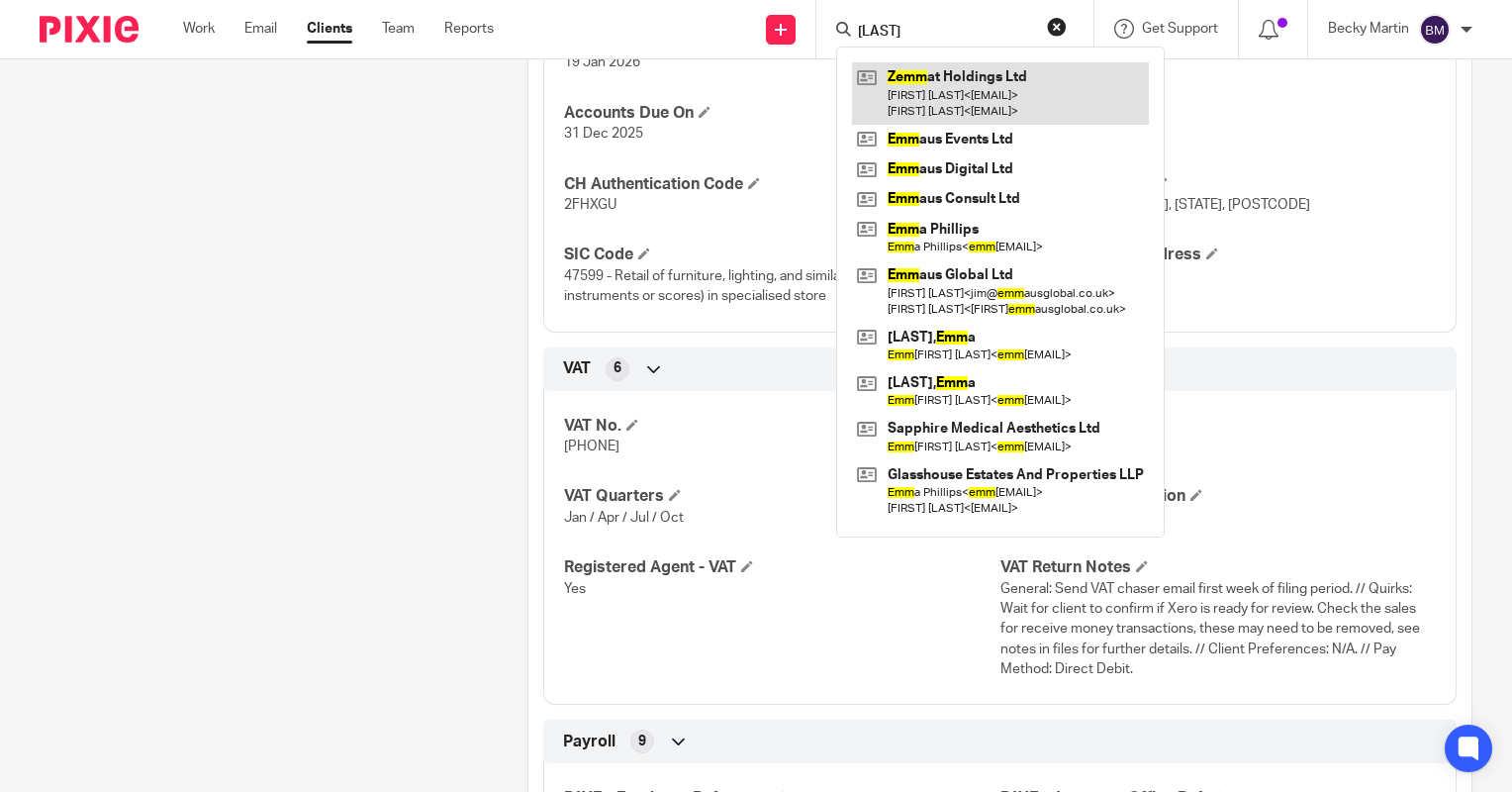 type on "[LAST]" 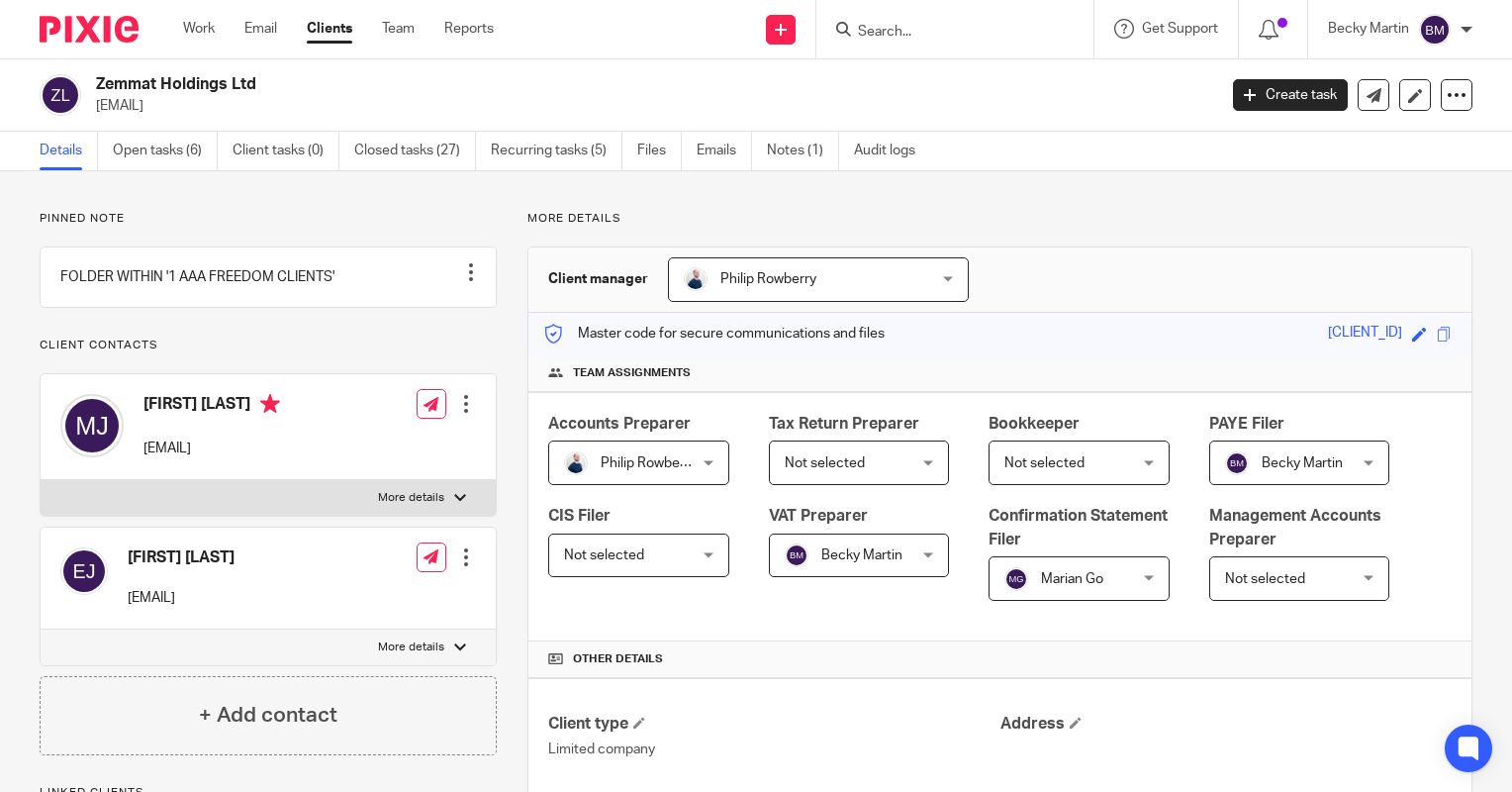 scroll, scrollTop: 0, scrollLeft: 0, axis: both 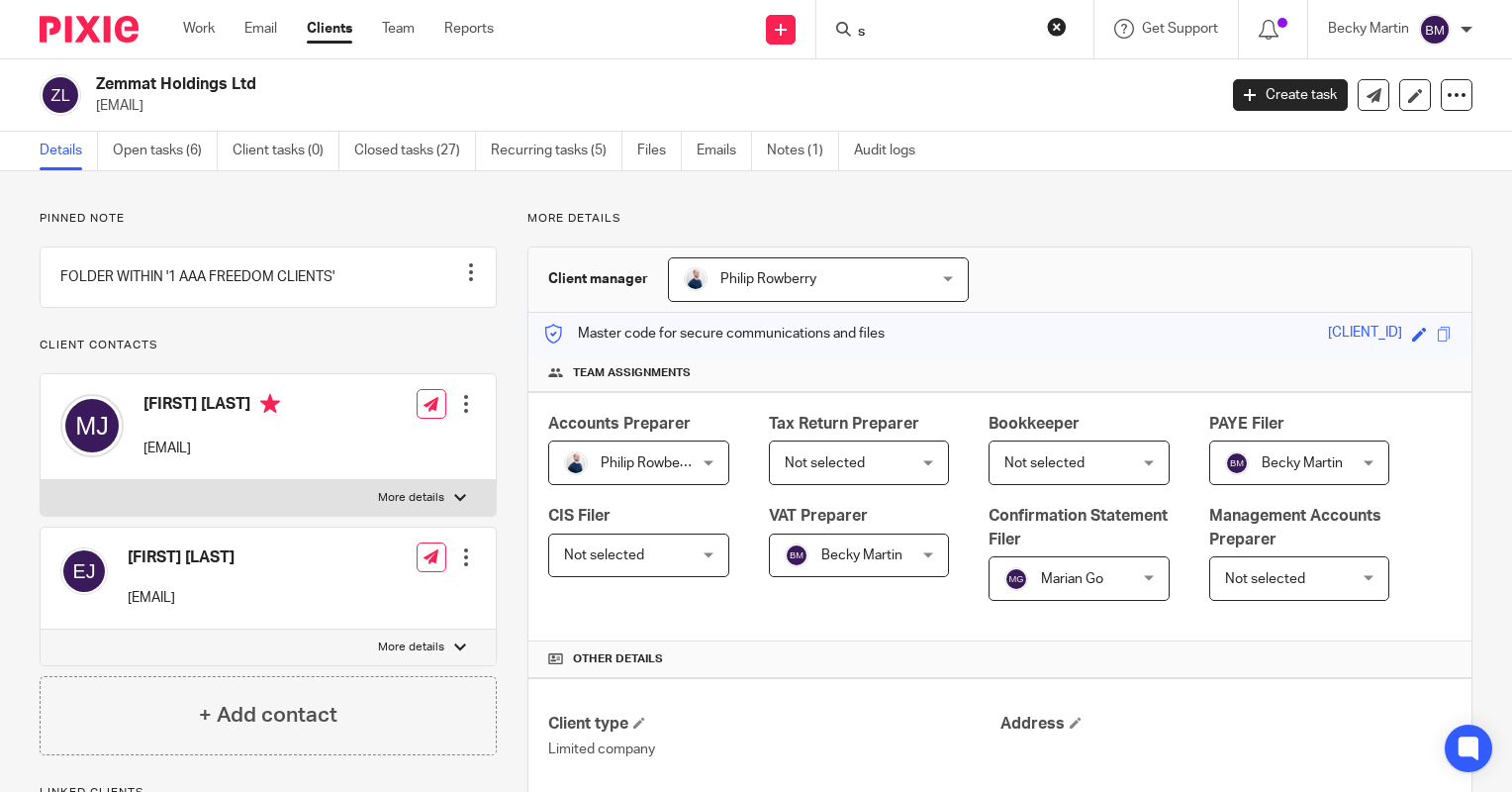 click on "s" at bounding box center [945, 33] 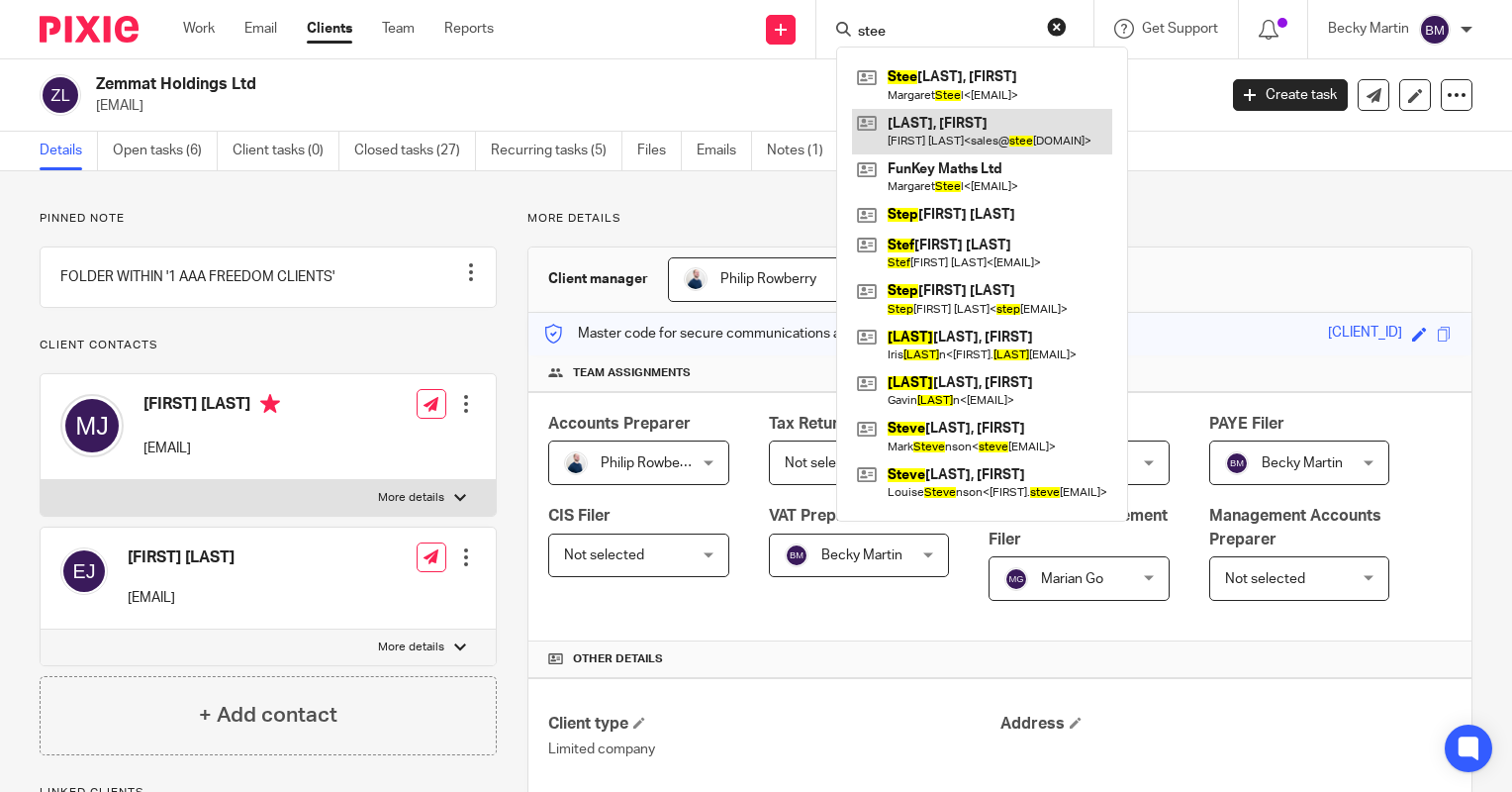 type on "stee" 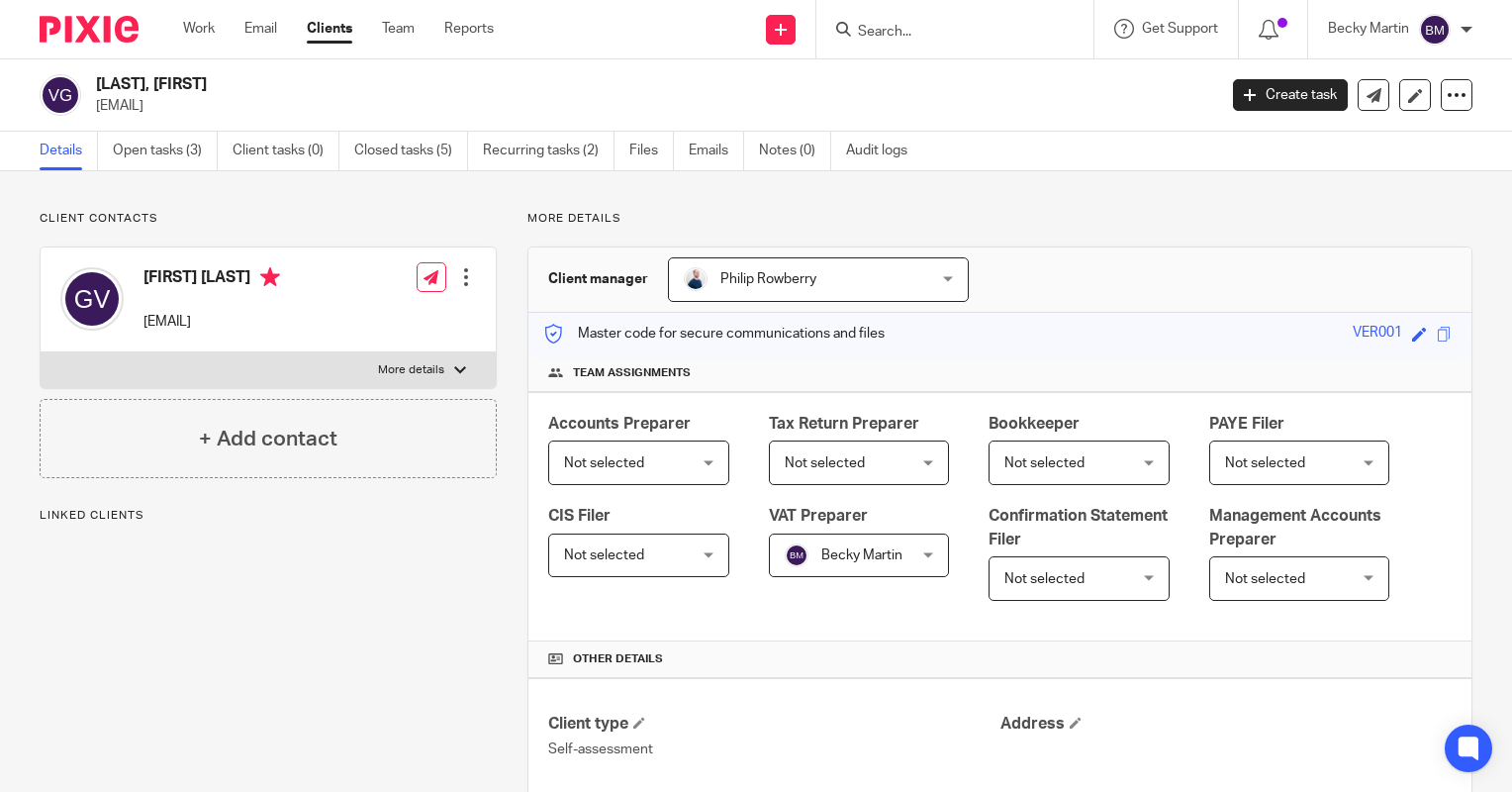 scroll, scrollTop: 0, scrollLeft: 0, axis: both 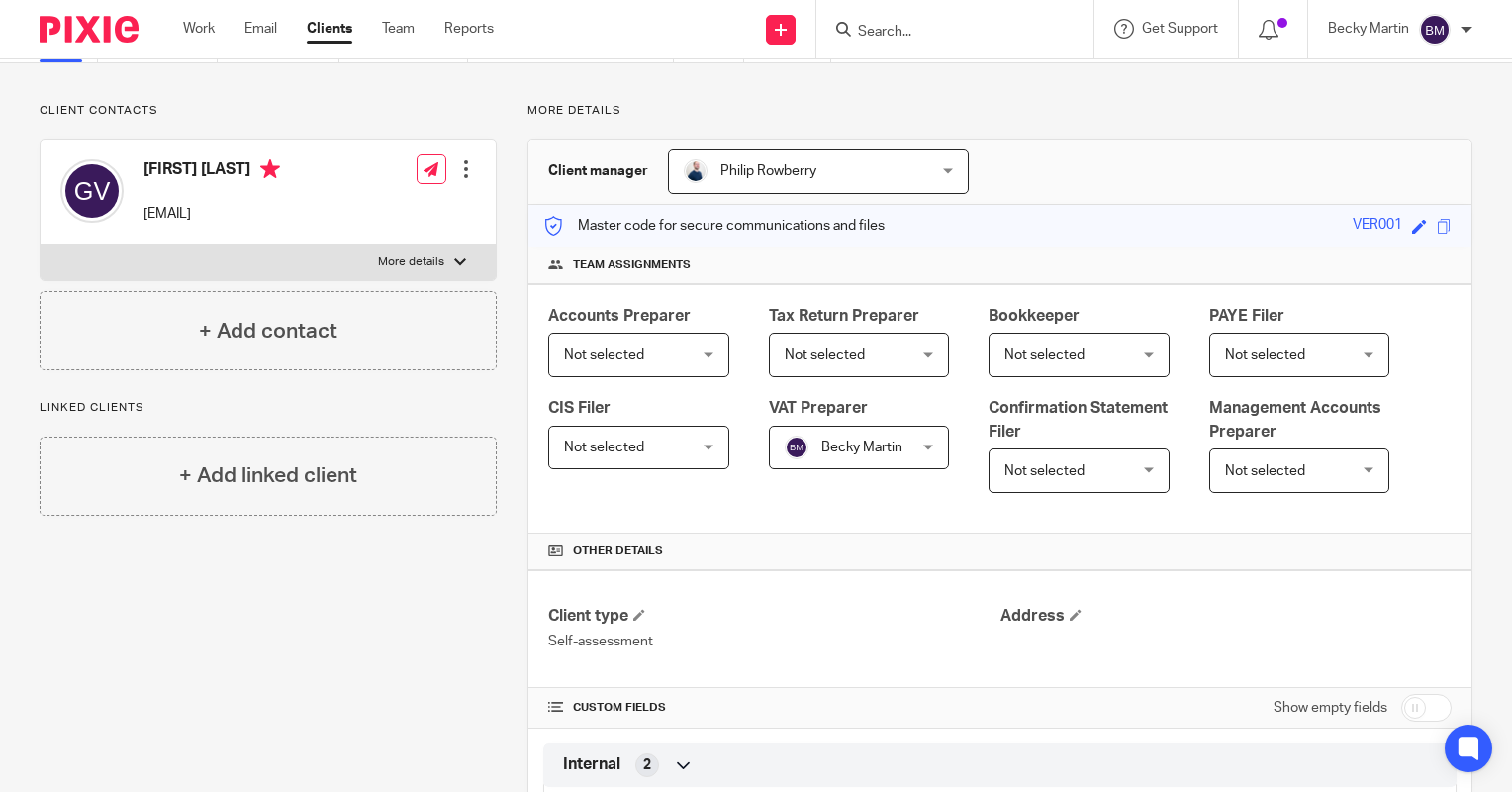 click at bounding box center [945, 33] 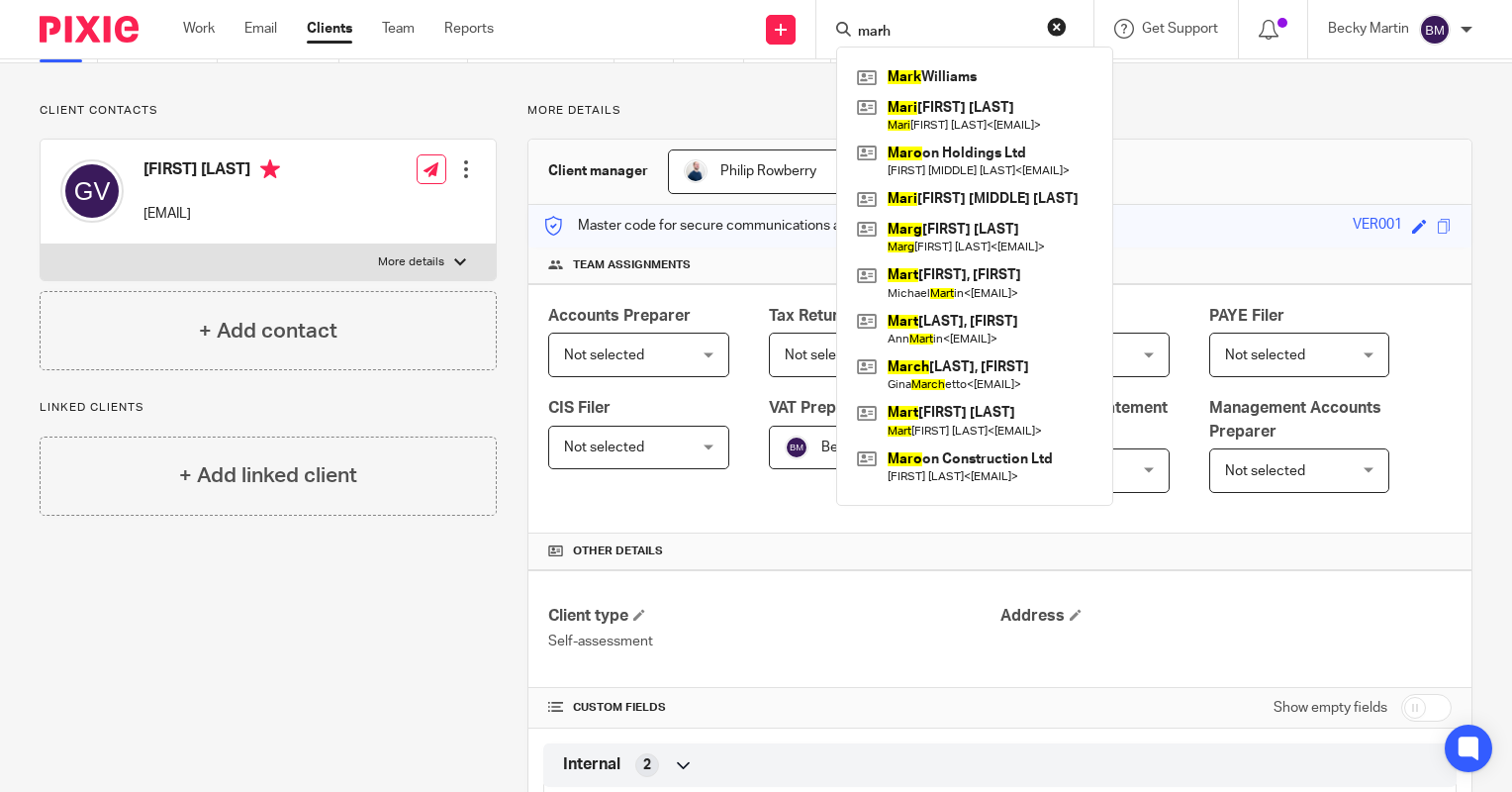 click on "marh" at bounding box center (945, 33) 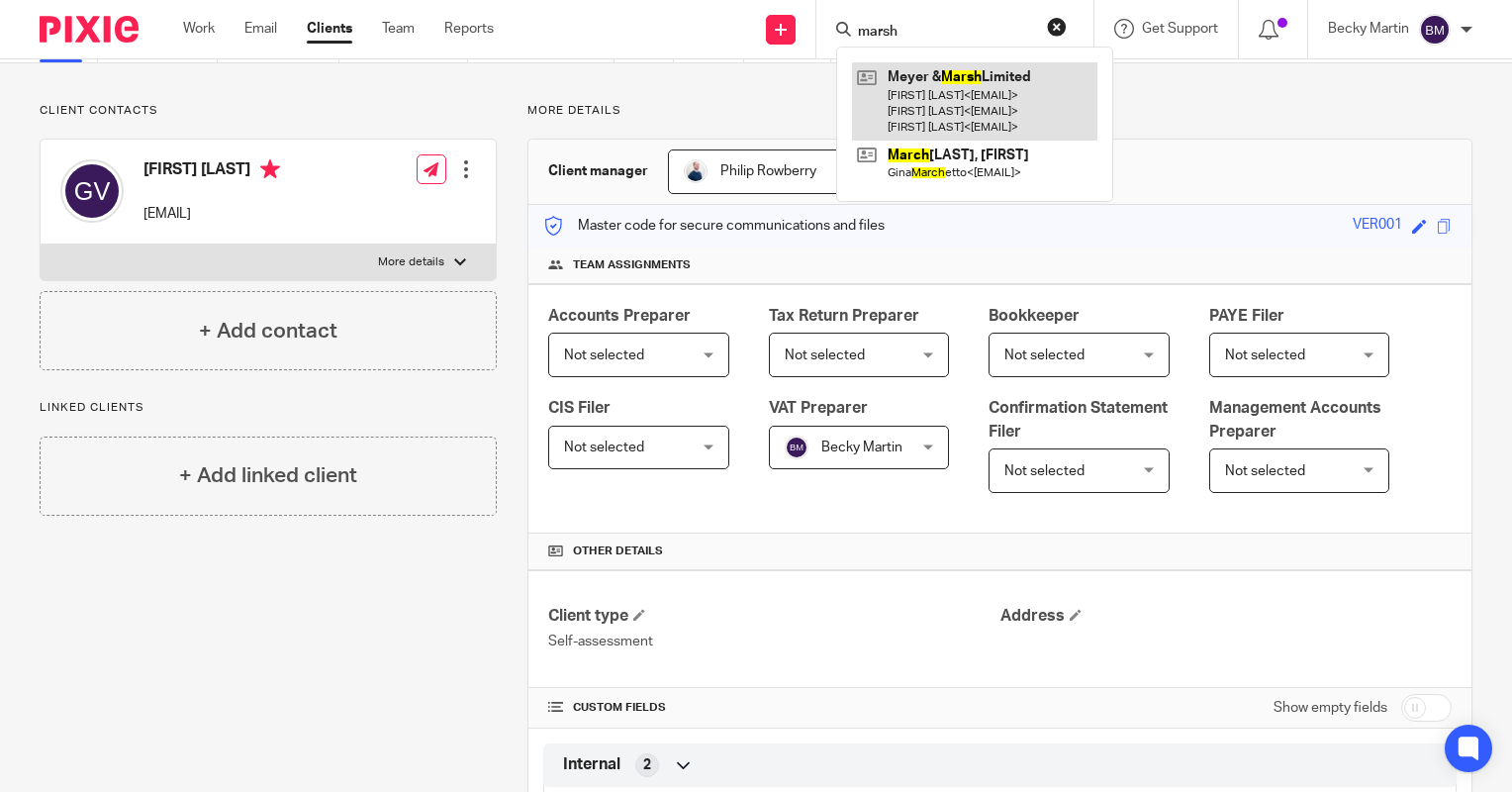 type on "marsh" 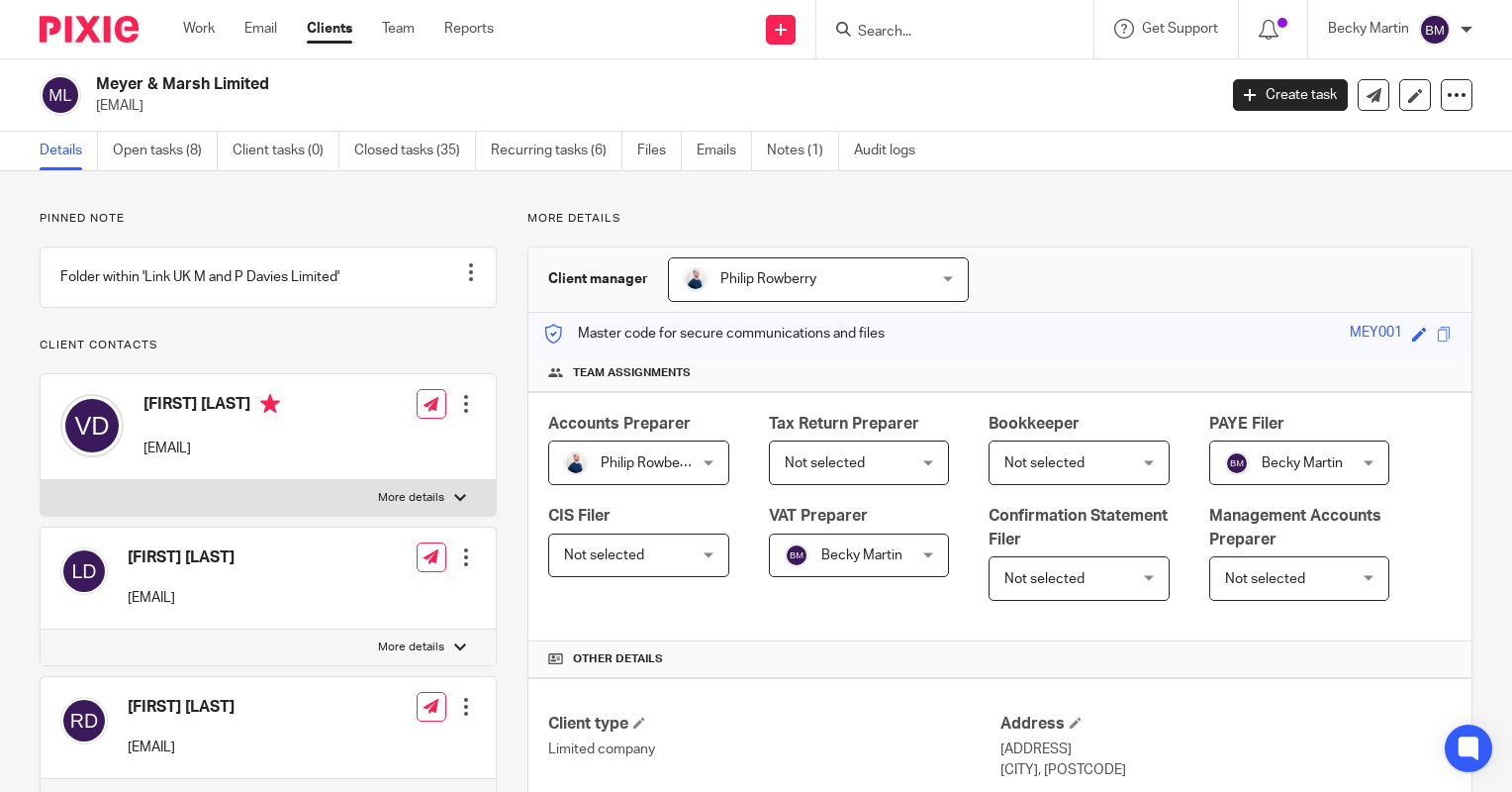 scroll, scrollTop: 0, scrollLeft: 0, axis: both 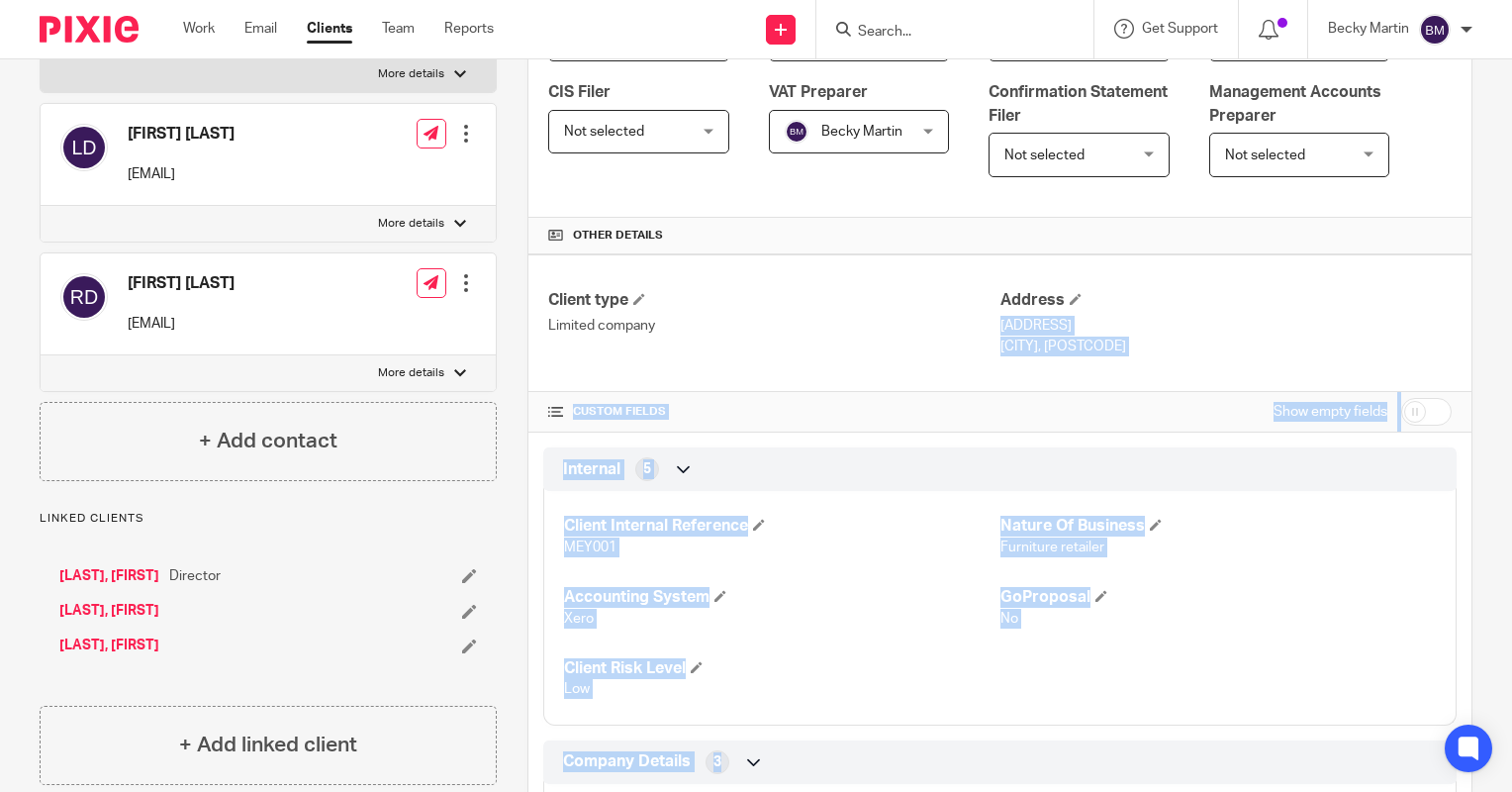 drag, startPoint x: 1457, startPoint y: 686, endPoint x: 1176, endPoint y: 792, distance: 300.32815 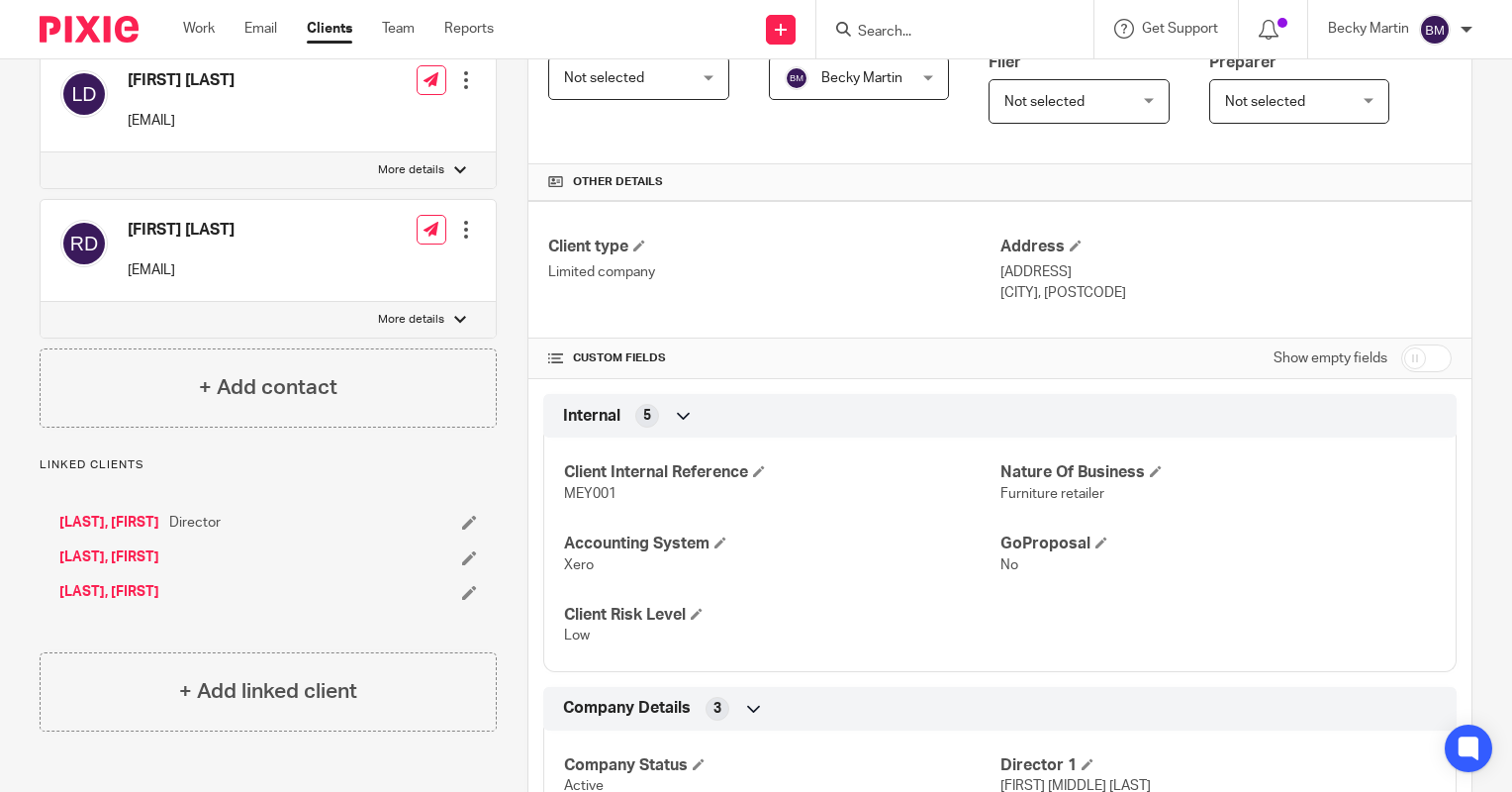 click at bounding box center [945, 33] 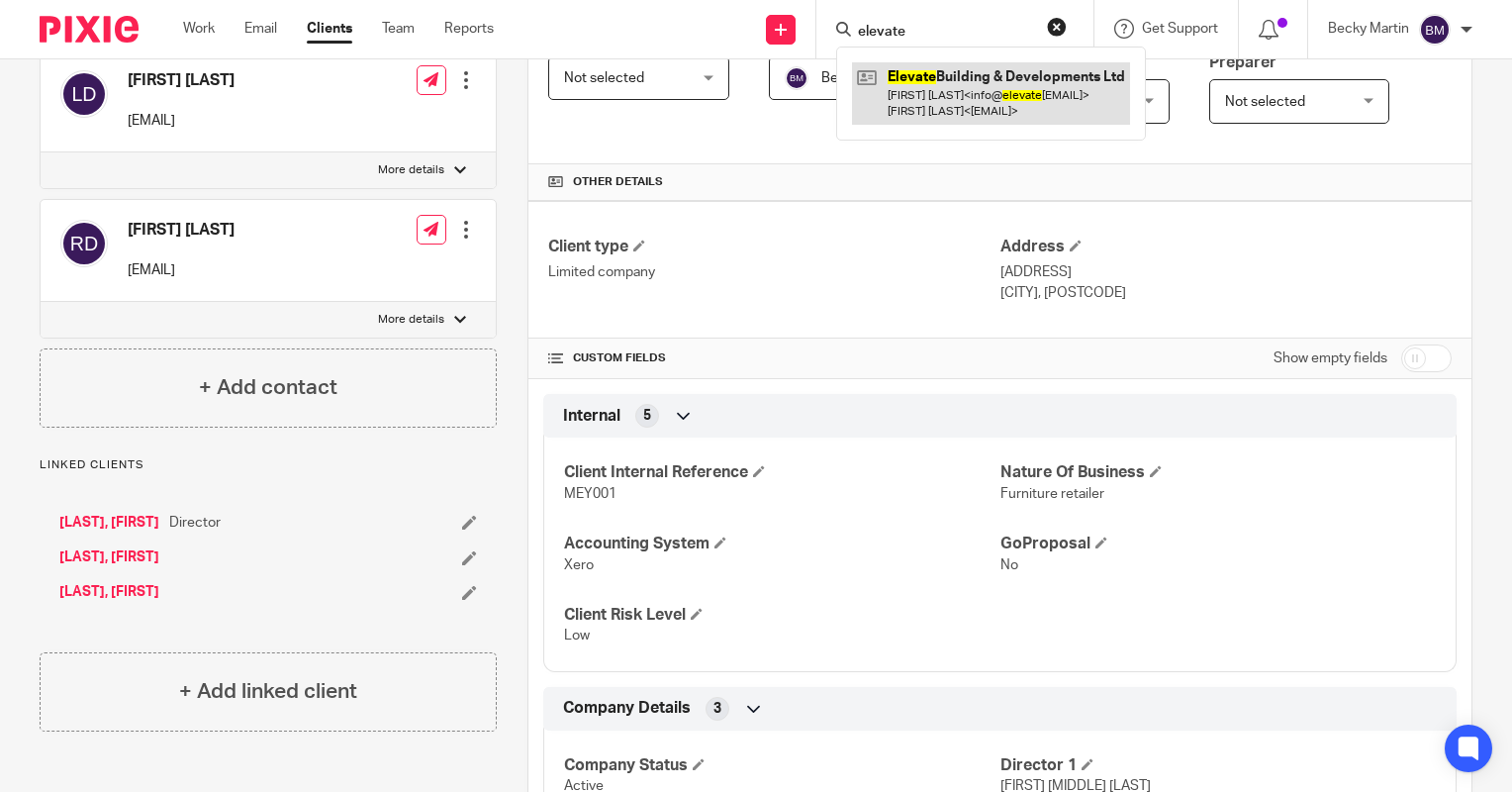 type on "elevate" 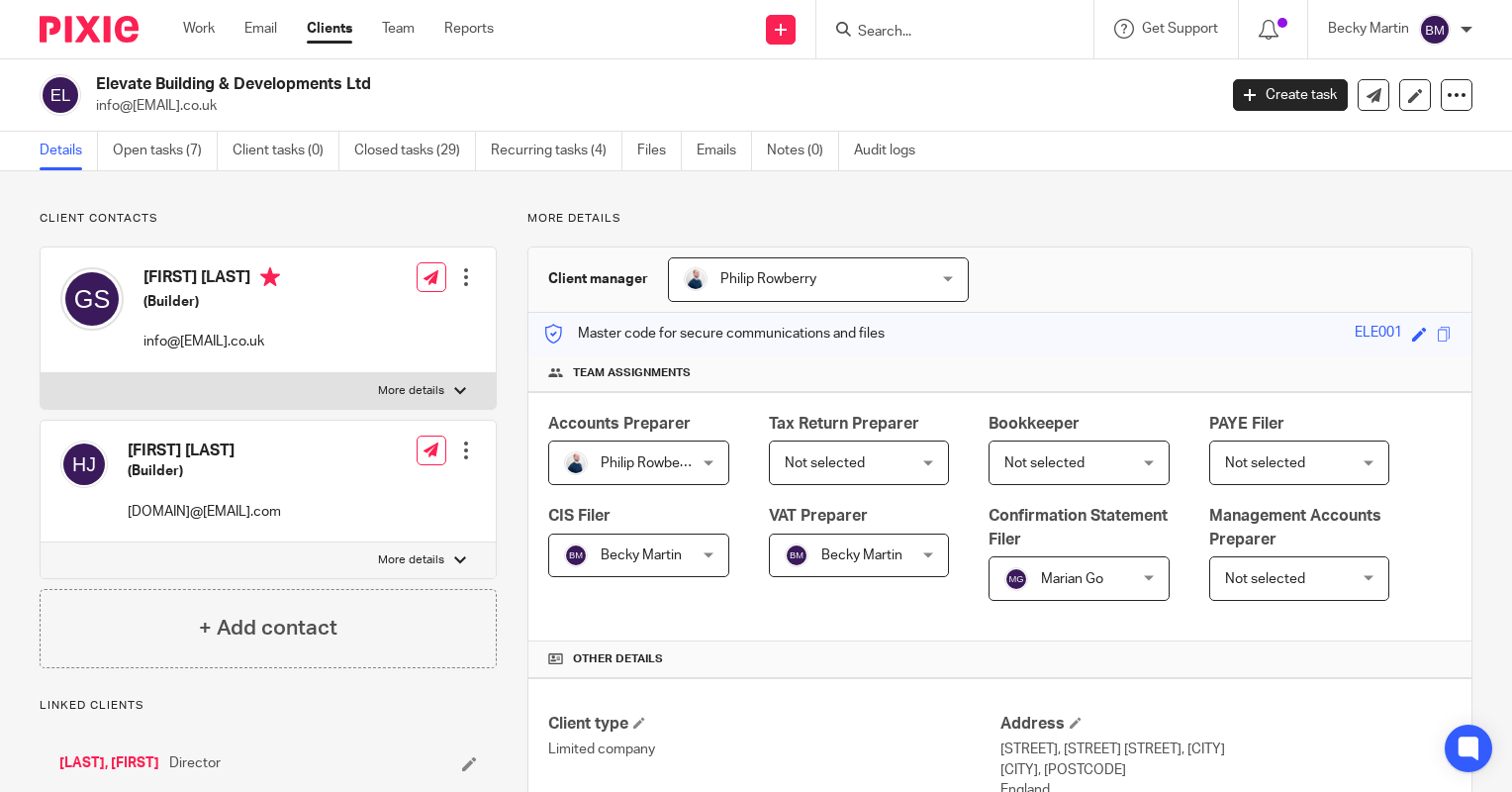 scroll, scrollTop: 0, scrollLeft: 0, axis: both 